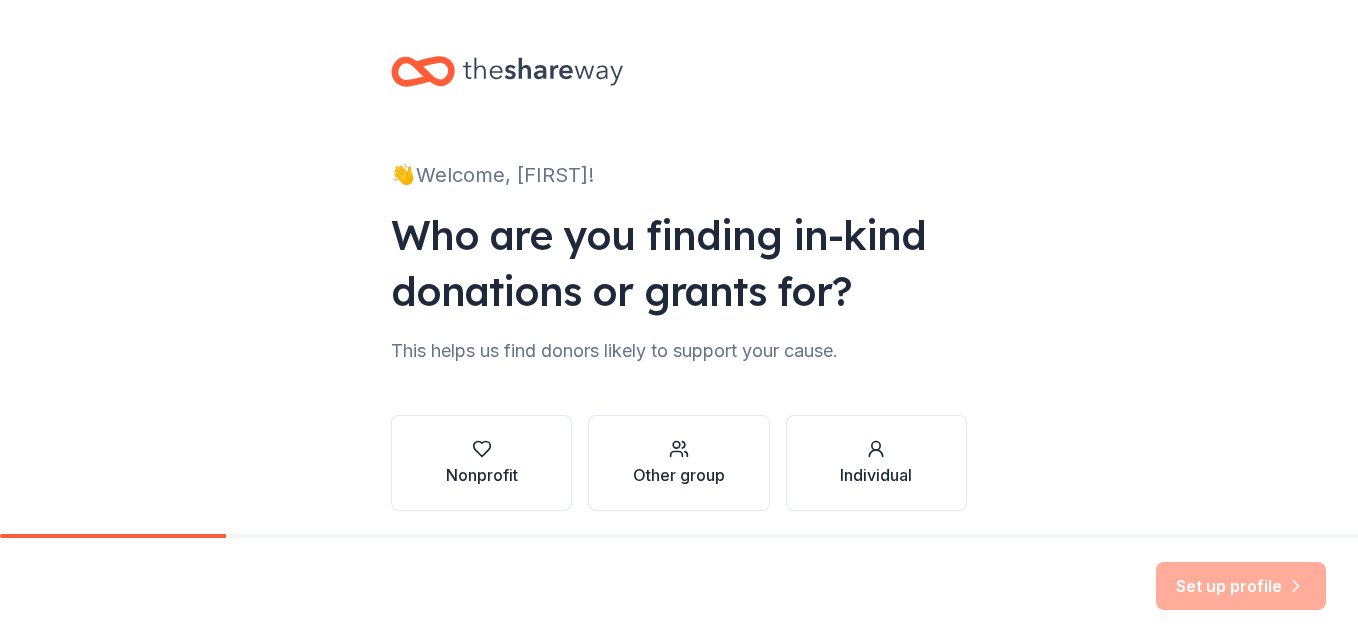 scroll, scrollTop: 0, scrollLeft: 0, axis: both 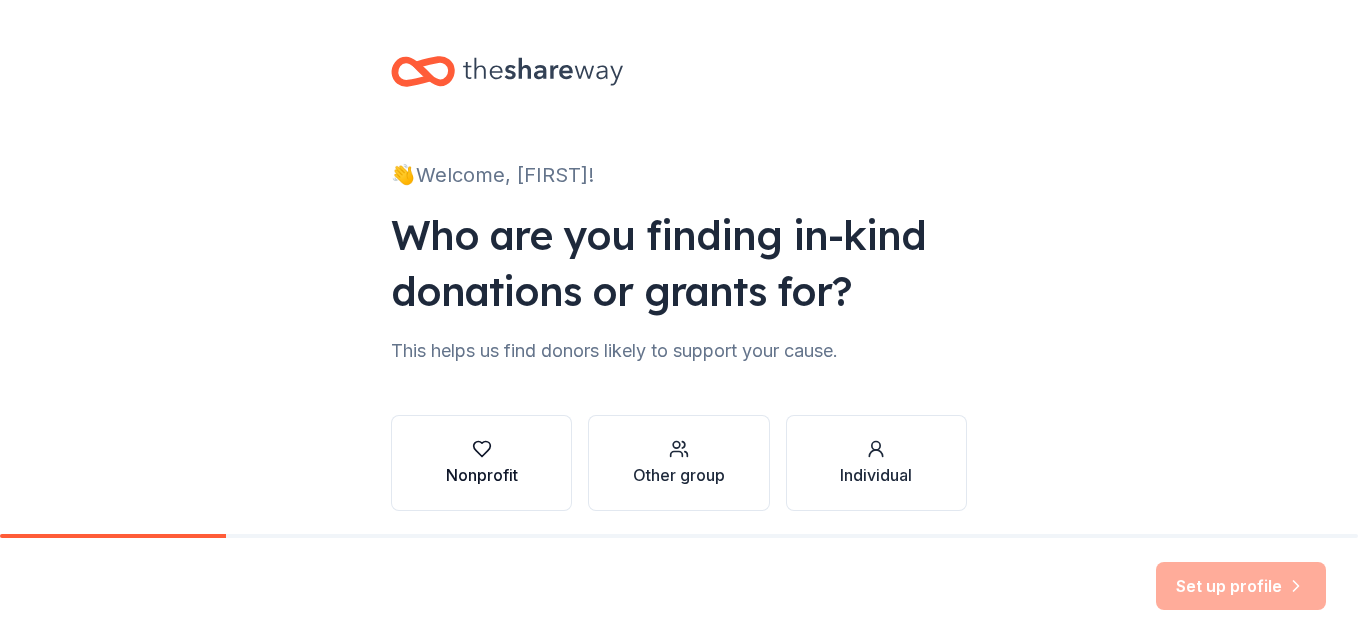 click at bounding box center [482, 449] 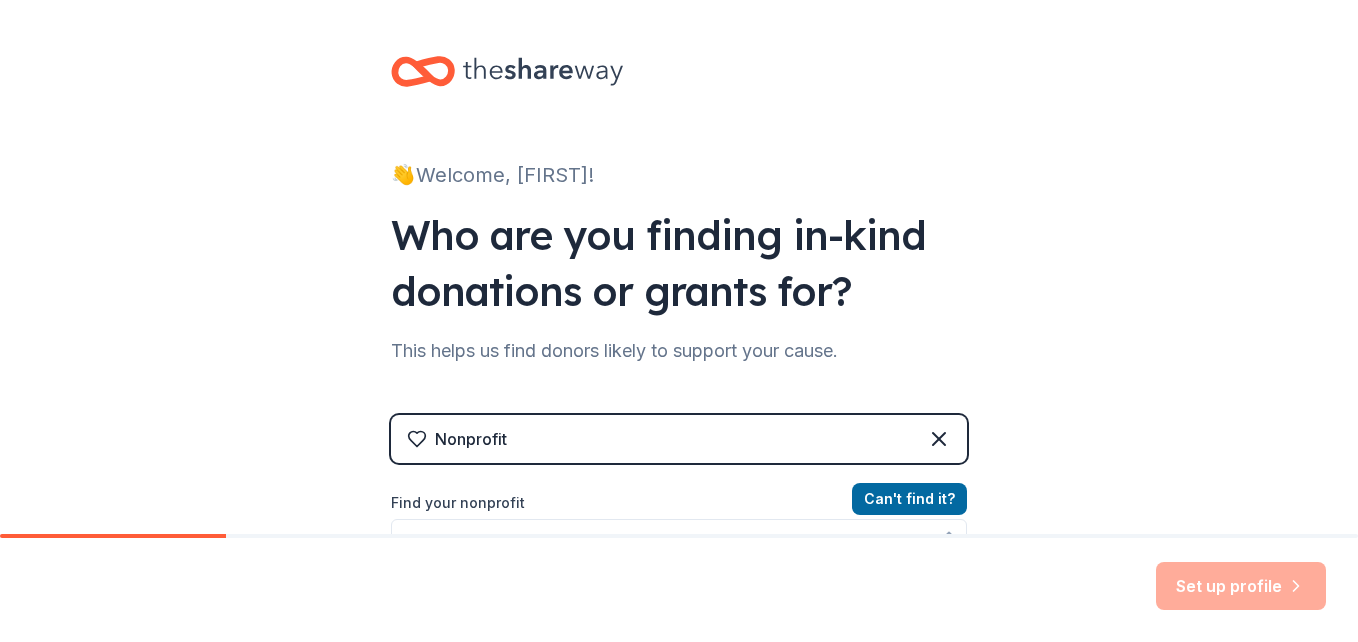 click on "Nonprofit" at bounding box center (679, 439) 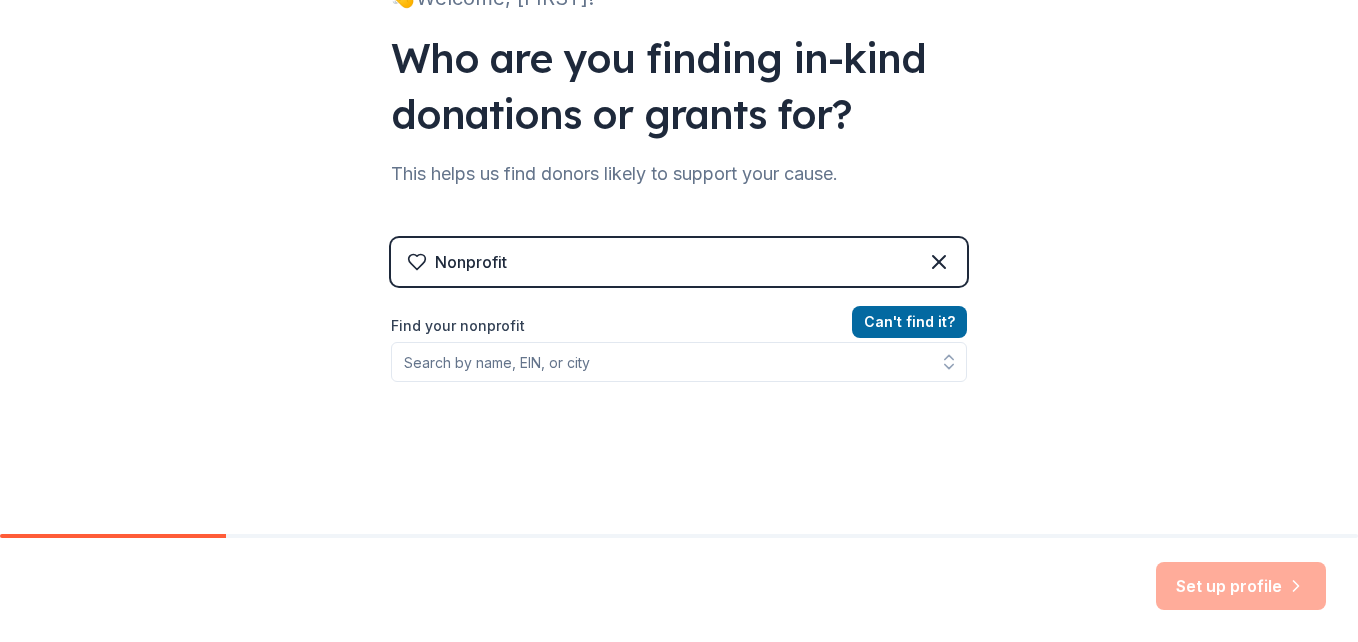 scroll, scrollTop: 172, scrollLeft: 0, axis: vertical 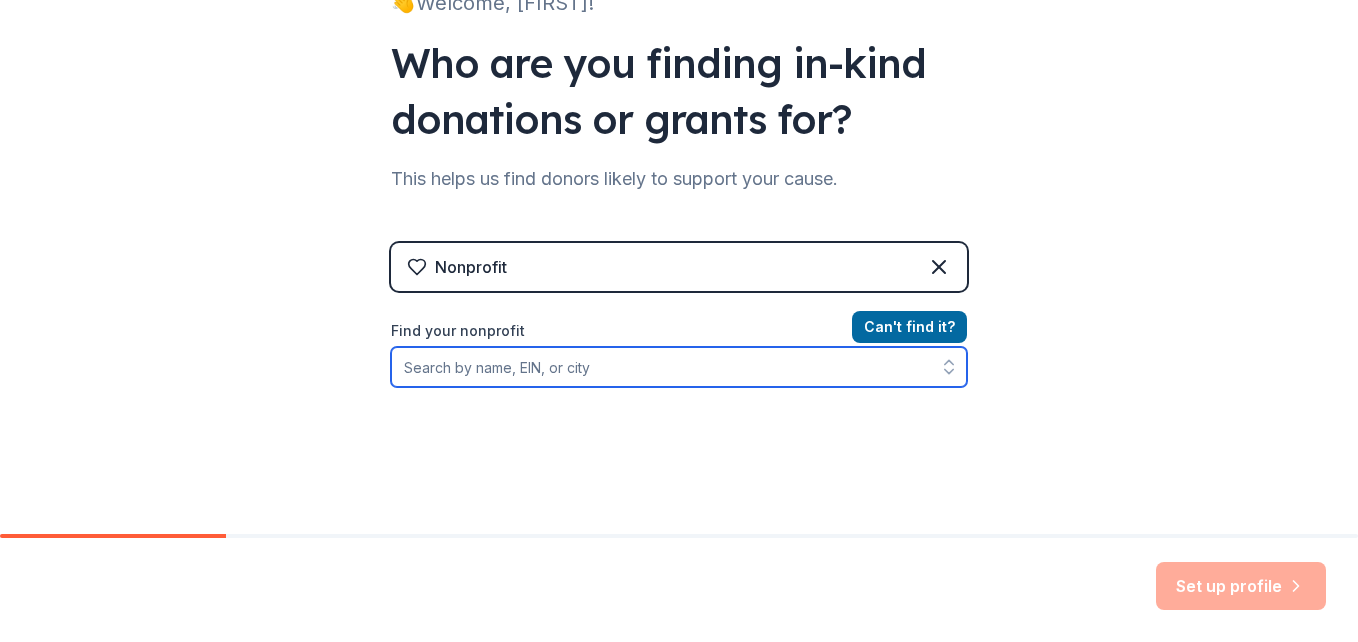 click on "Find your nonprofit" at bounding box center (679, 367) 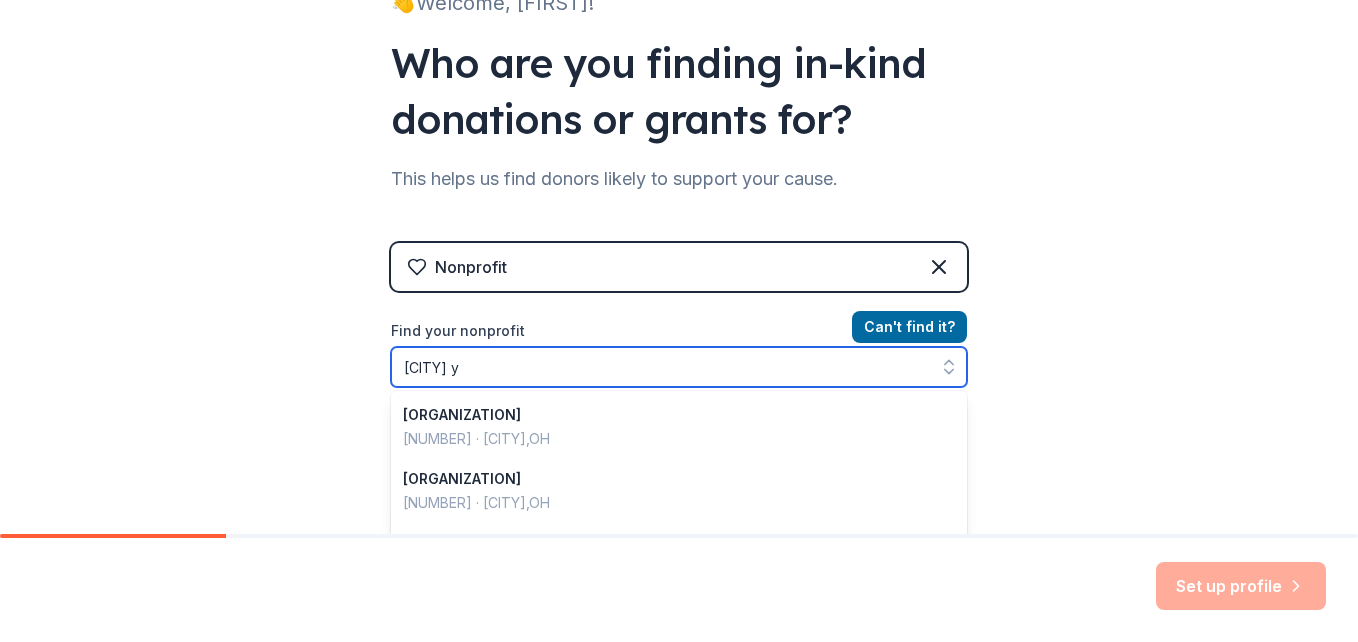 click on "[CITY] y" at bounding box center [679, 367] 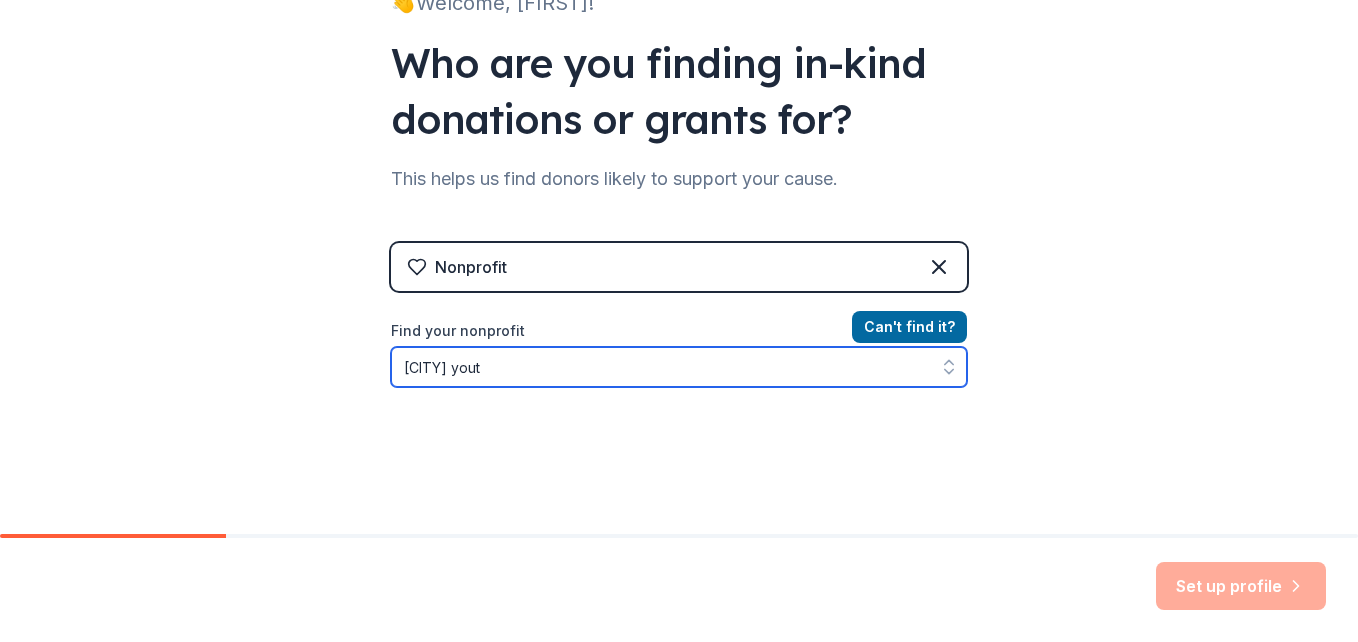 type on "[CITY] youth" 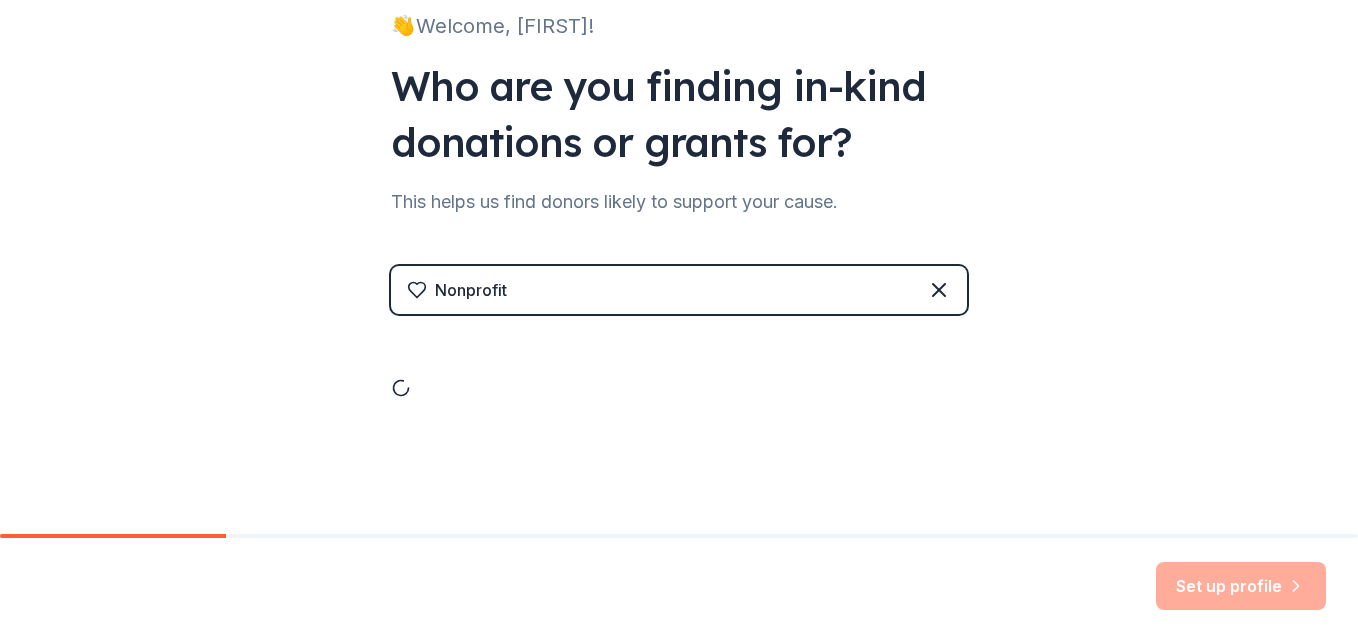 scroll, scrollTop: 172, scrollLeft: 0, axis: vertical 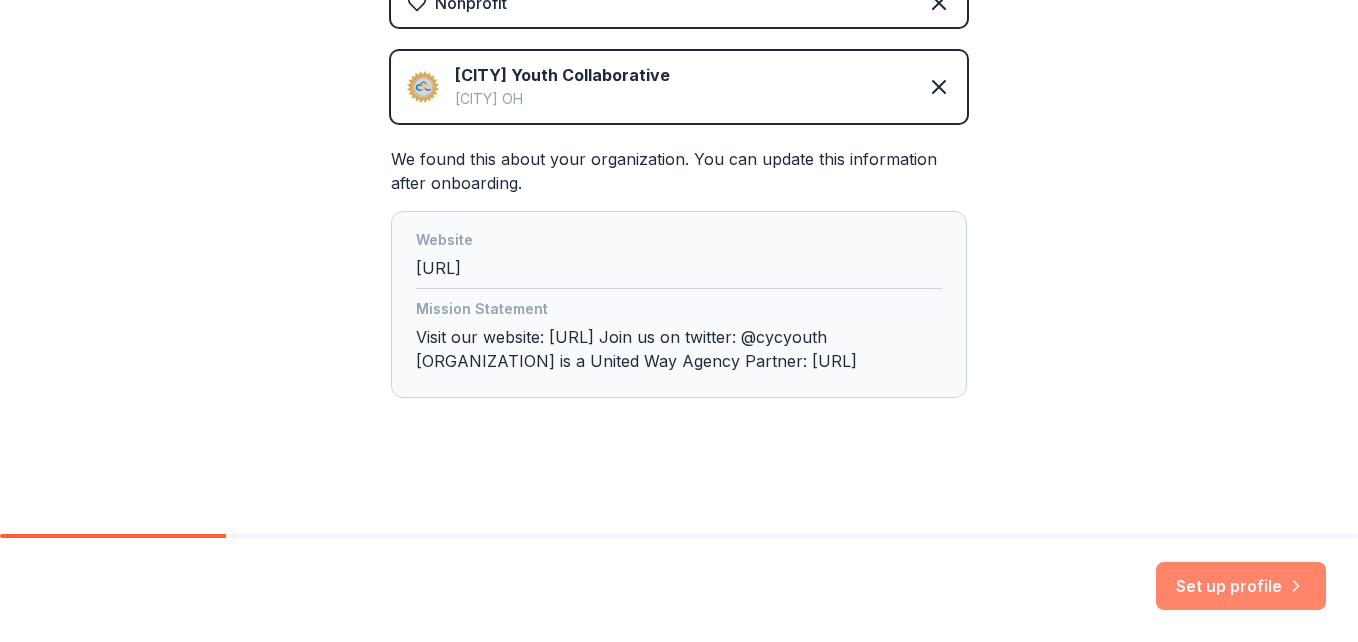 click on "Set up profile" at bounding box center [1241, 586] 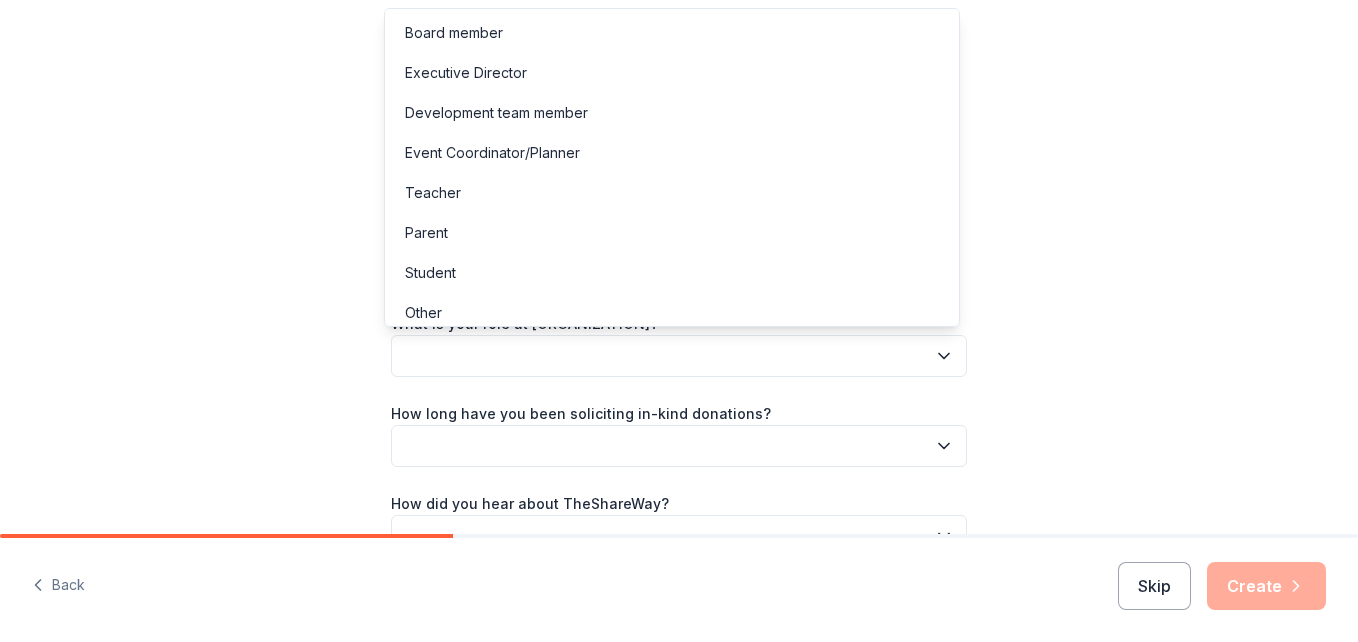 click at bounding box center [679, 356] 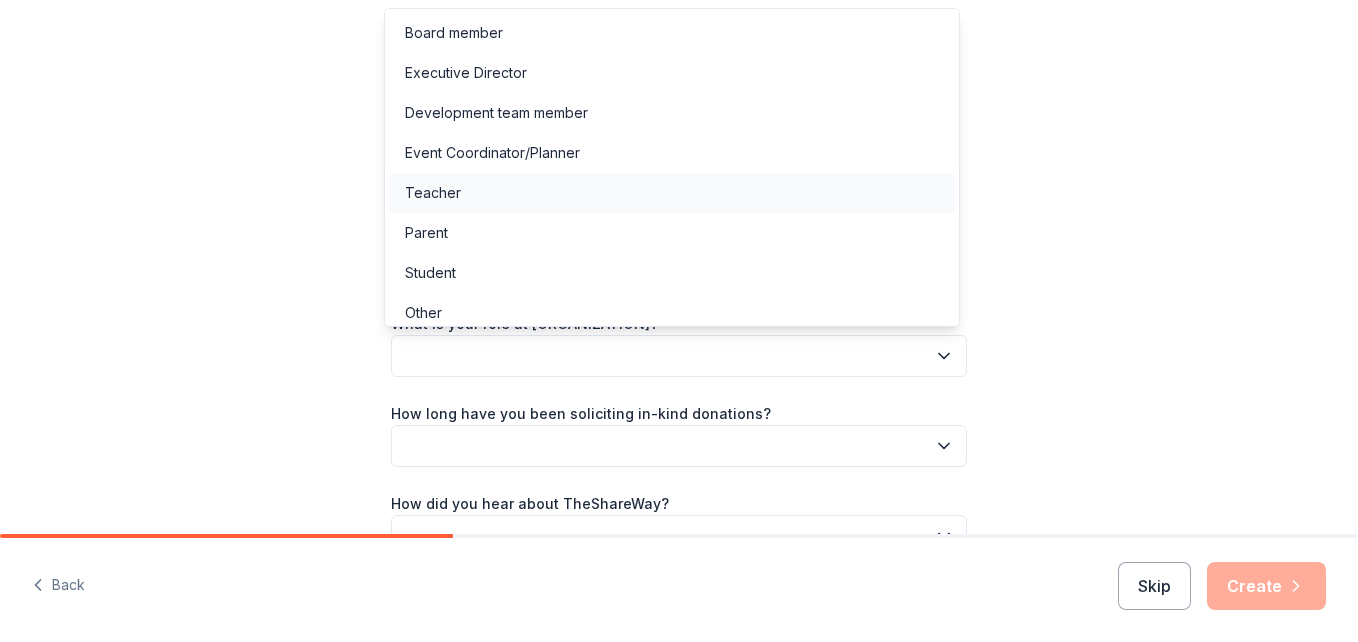 click on "Teacher" at bounding box center [672, 193] 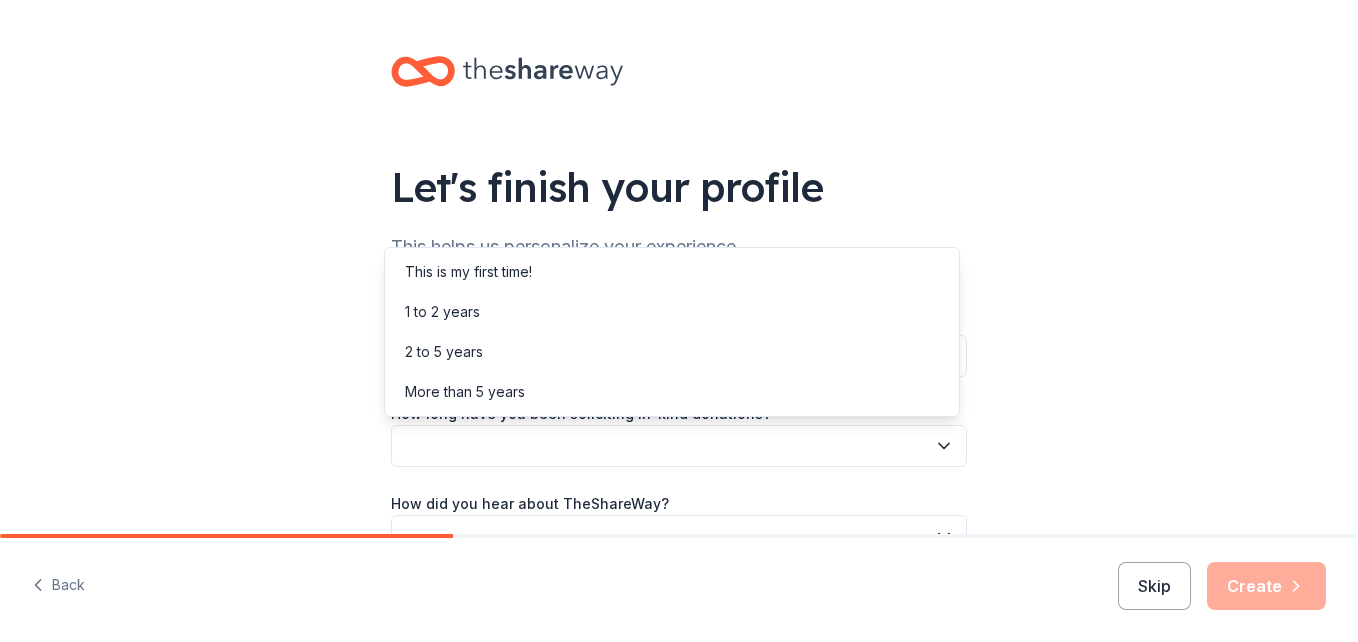 click at bounding box center (679, 446) 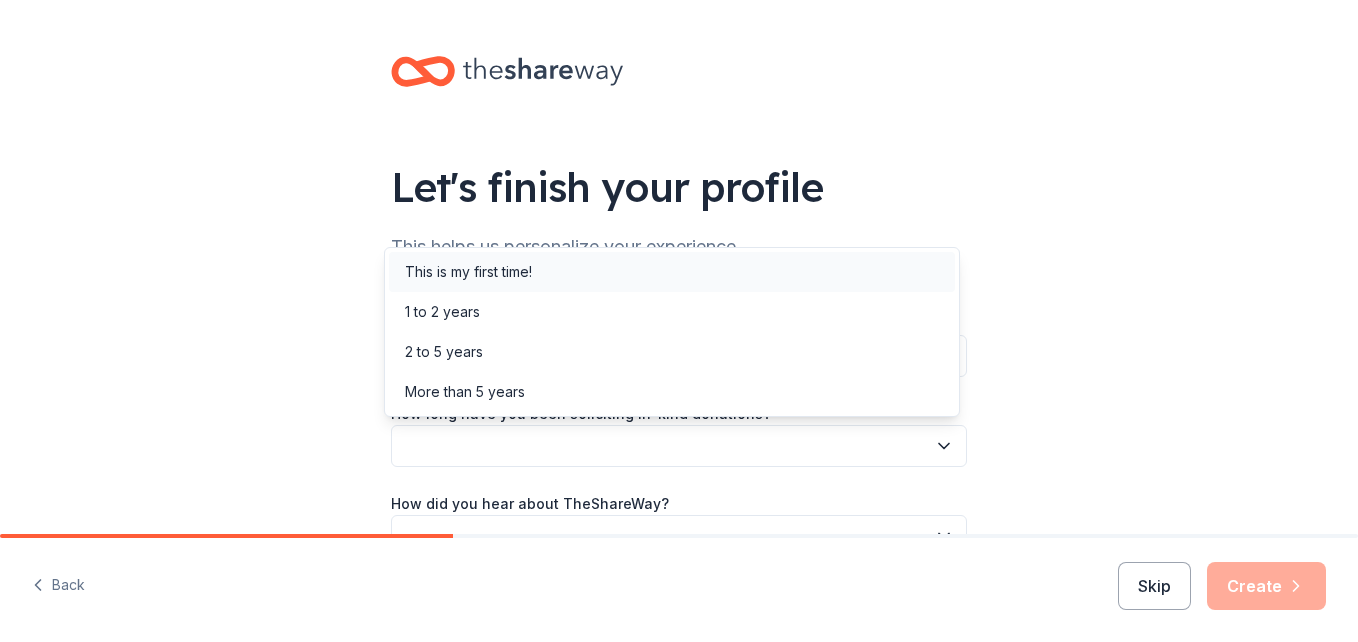 click on "This is my first time!" at bounding box center [672, 272] 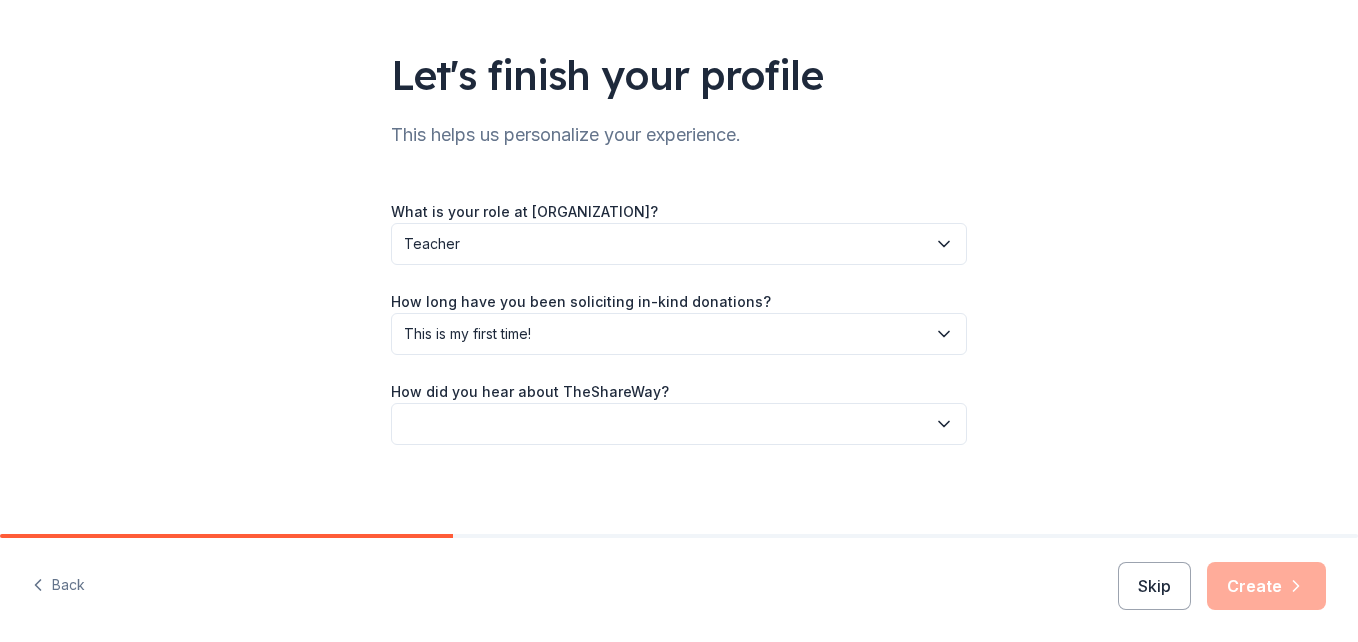 scroll, scrollTop: 119, scrollLeft: 0, axis: vertical 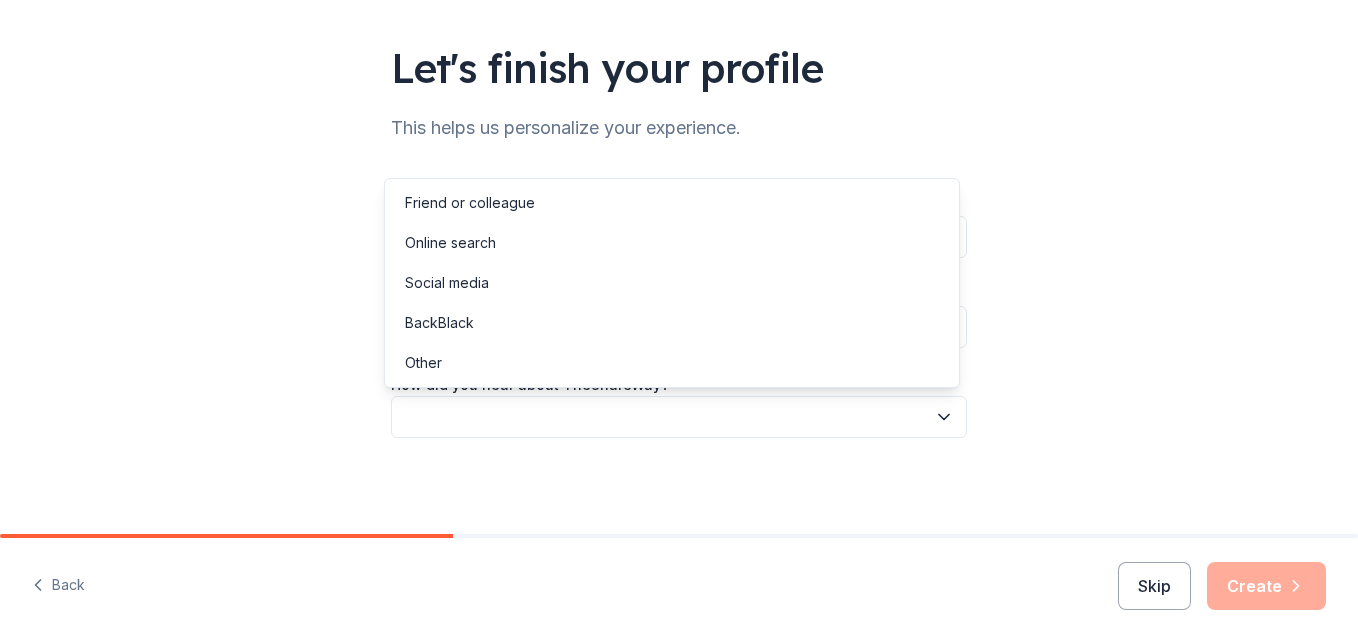 click at bounding box center [679, 417] 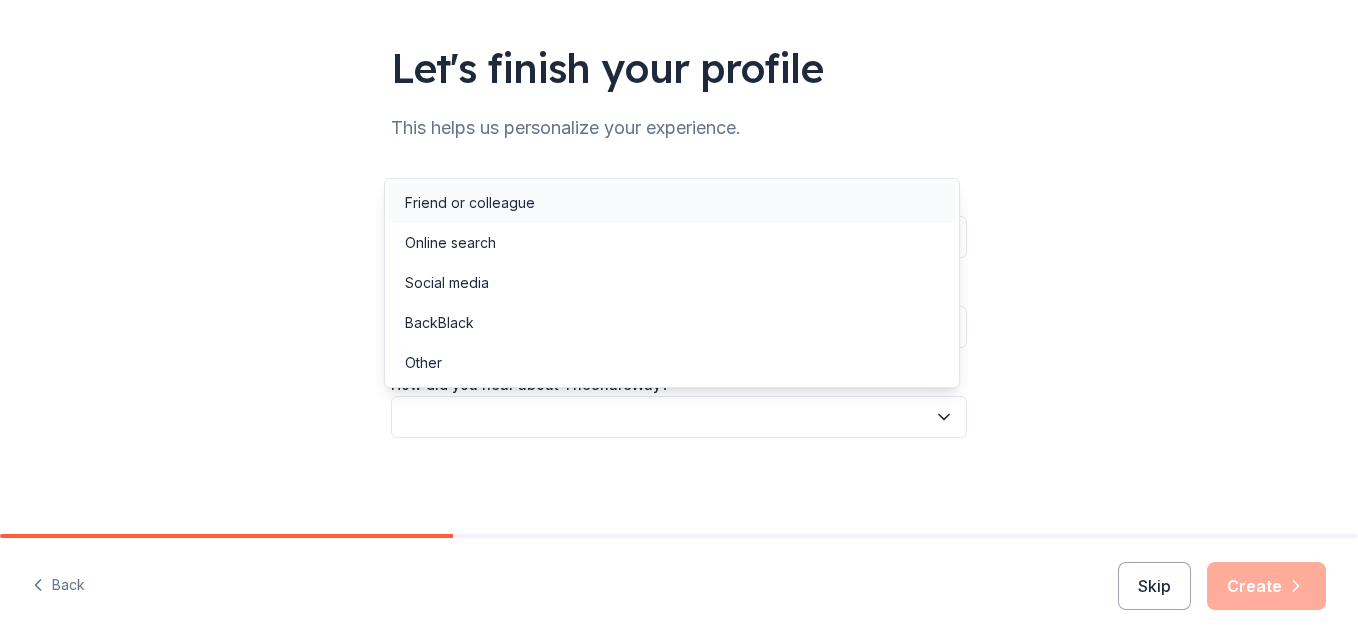 click on "Friend or colleague" at bounding box center [672, 203] 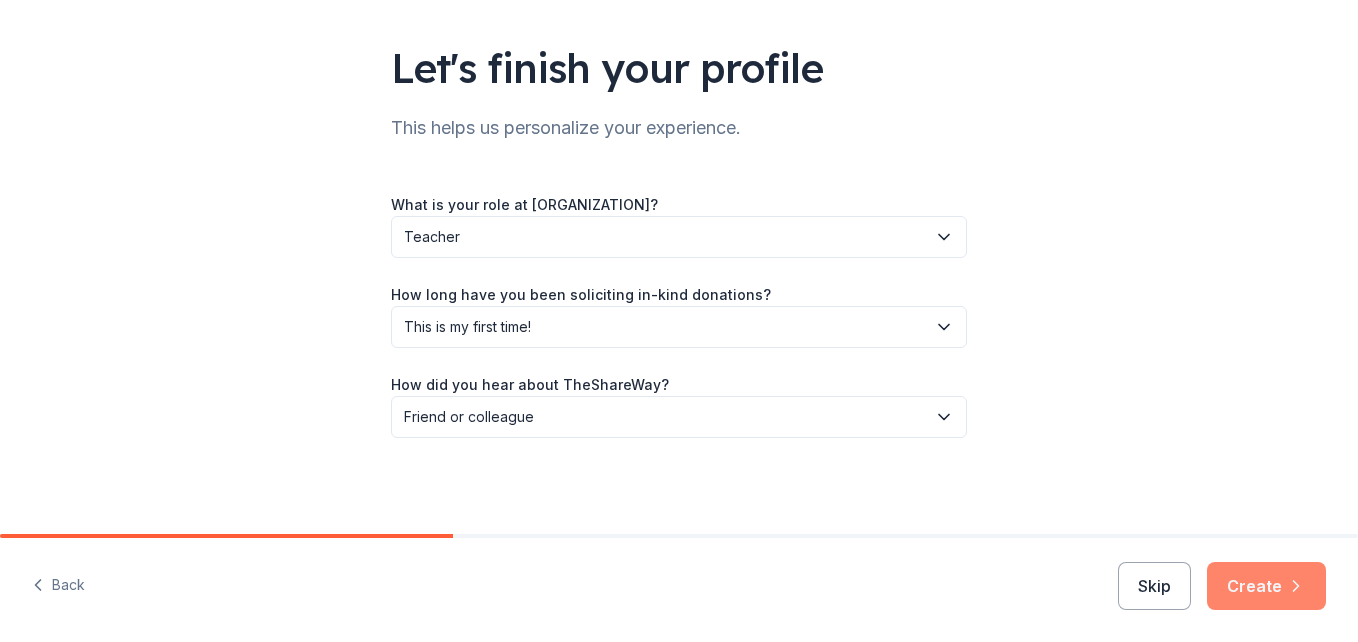 click on "Create" at bounding box center (1266, 586) 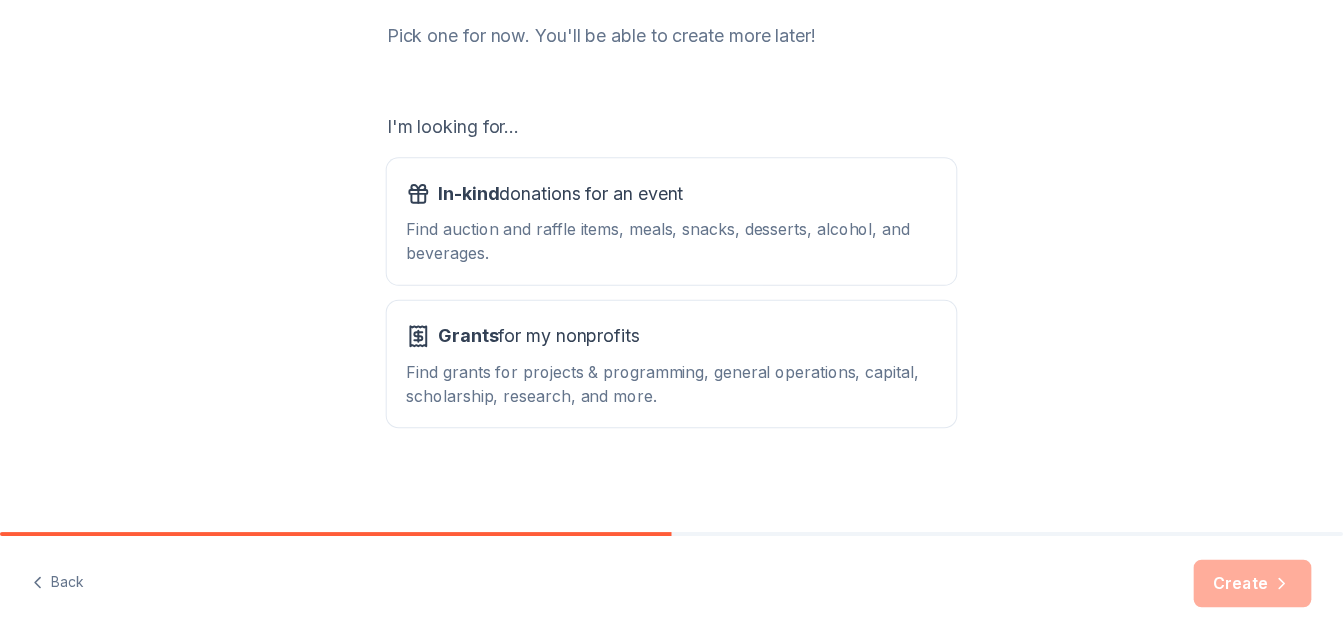 scroll, scrollTop: 273, scrollLeft: 0, axis: vertical 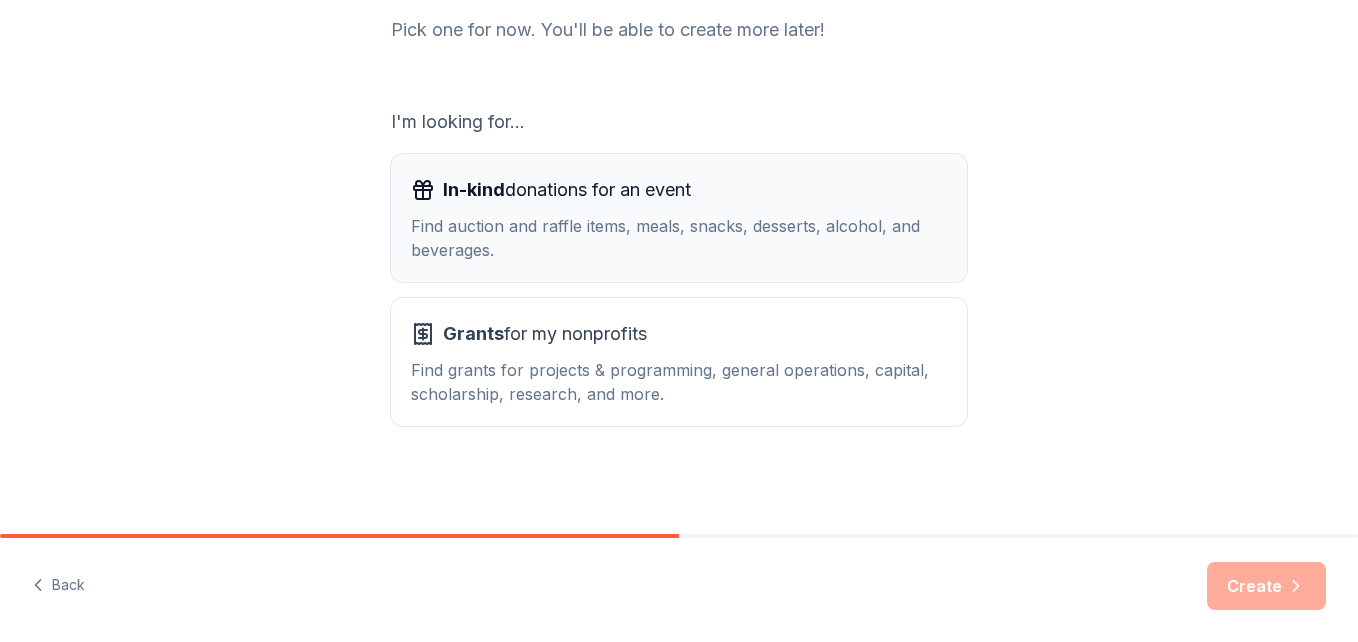 click on "Find auction and raffle items, meals, snacks, desserts, alcohol, and beverages." at bounding box center [679, 238] 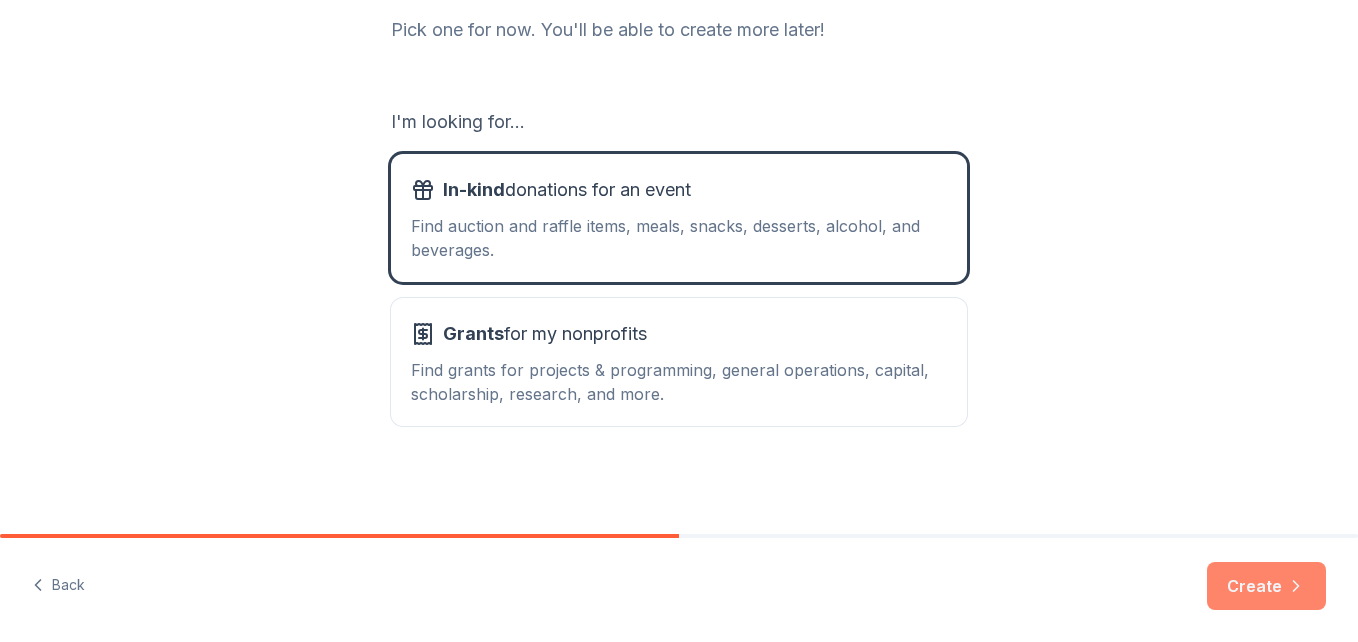 click on "Create" at bounding box center (1266, 586) 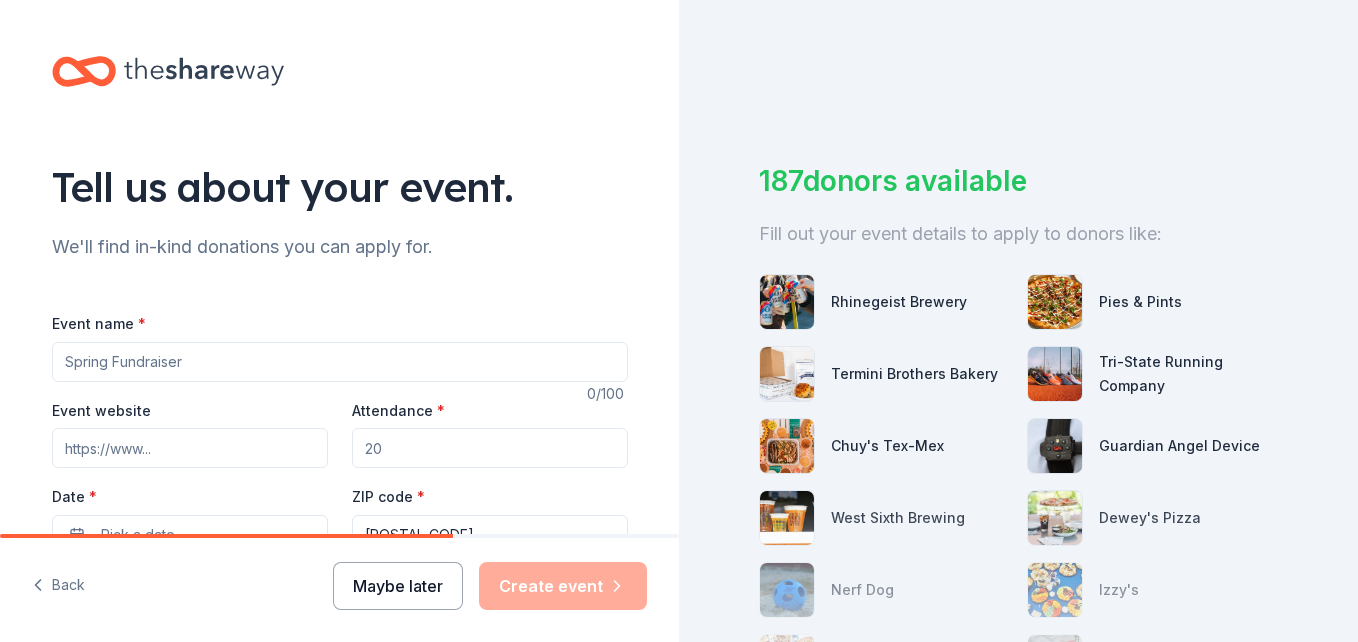 click on "Maybe later" at bounding box center [398, 586] 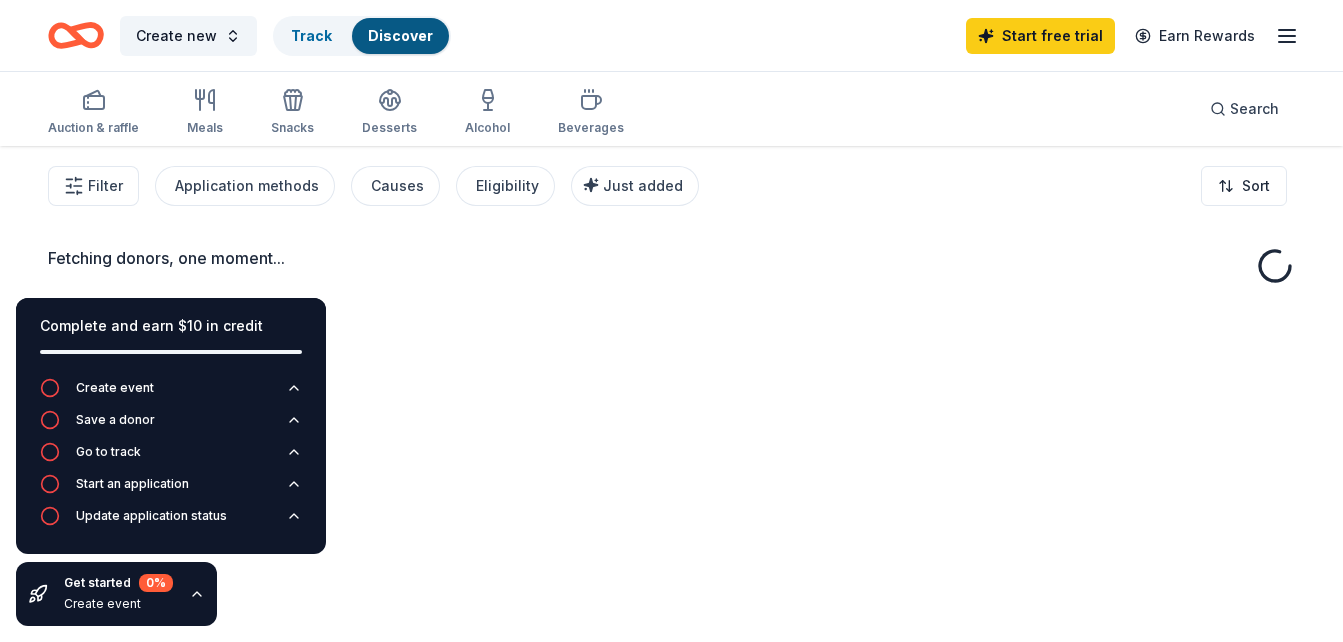 click on "Fetching donors, one moment..." at bounding box center (671, 467) 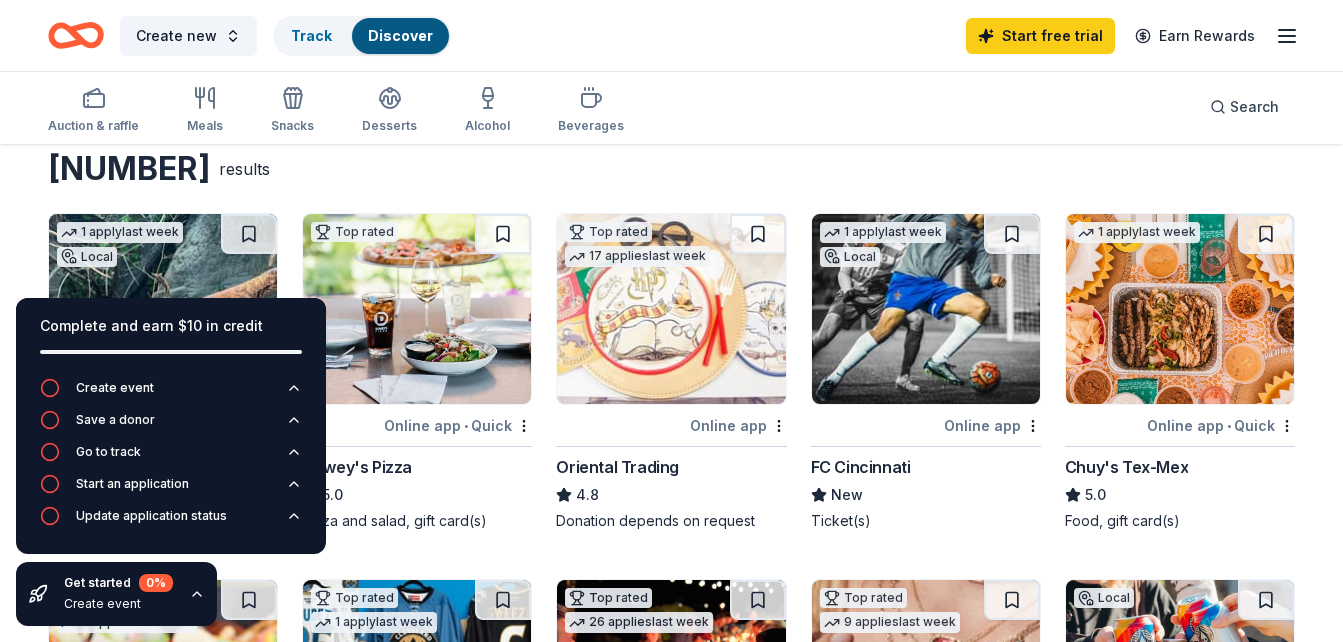 scroll, scrollTop: 0, scrollLeft: 0, axis: both 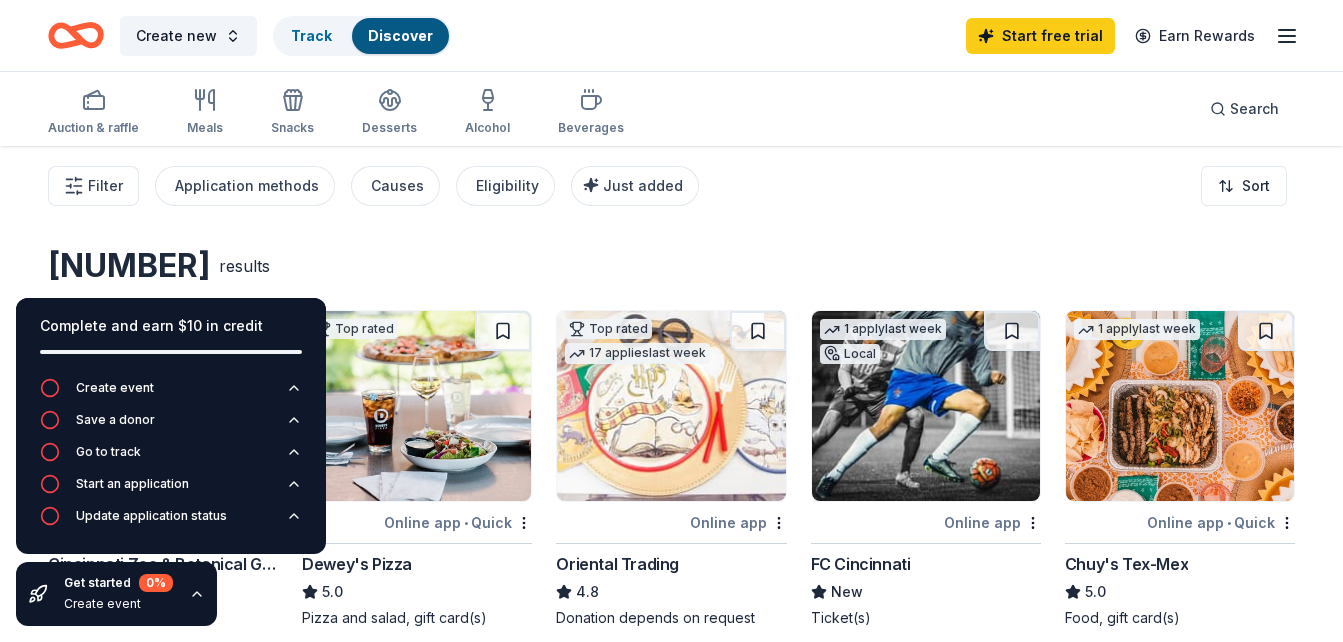 click on "[NUMBER] results [NUMBER]   apply  last week Local Online app • Quick [ORGANIZATION] New Ticket(s) Top rated Online app • Quick [ORGANIZATION] [NUMBER] Pizza and salad, gift card(s) Top rated [NUMBER]   applies  last week Online app [ORGANIZATION] [NUMBER] Donation depends on request [NUMBER]   apply  last week Local Online app [ORGANIZATION] New Ticket(s) [NUMBER]   apply  last week Online app • Quick [ORGANIZATION] [NUMBER] Food, gift card(s) Top rated [NUMBER]   applies  last week Online app • Quick [ORGANIZATION] [NUMBER] Dog toy(s), dog food Top rated [NUMBER]   apply  last week Online app [ORGANIZATION] [NUMBER] Ticket(s) Top rated [NUMBER]   applies  last week Online app [ORGANIZATION] [NUMBER] One $[NUMBER] gift card Top rated [NUMBER]   applies  last week Online app [ORGANIZATION] [NUMBER] Jewelry products, home decor products, and [ORGANIZATION] event in-store or online (or both!) where [NUMBER]% of the proceeds will support the cause or people you care about. Local Online app • Quick [ORGANIZATION] New Beers, merchandise Online app • Quick [ORGANIZATION] [NUMBER]   applies" at bounding box center (671, 1391) 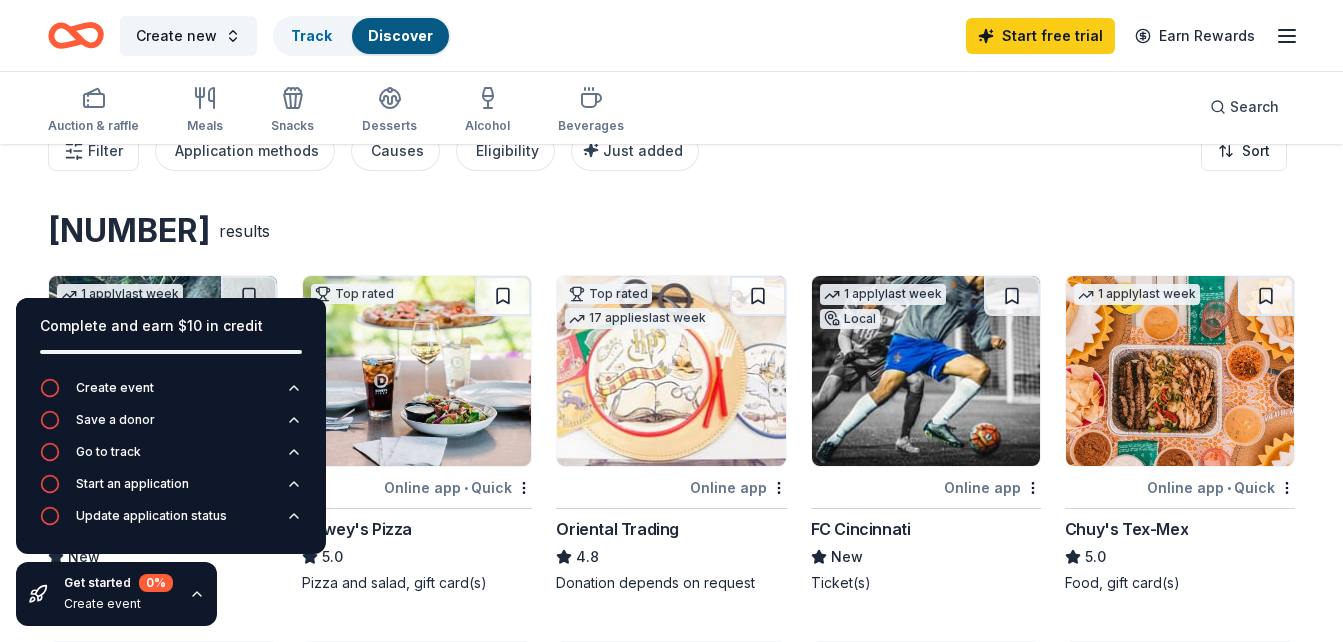 scroll, scrollTop: 9, scrollLeft: 0, axis: vertical 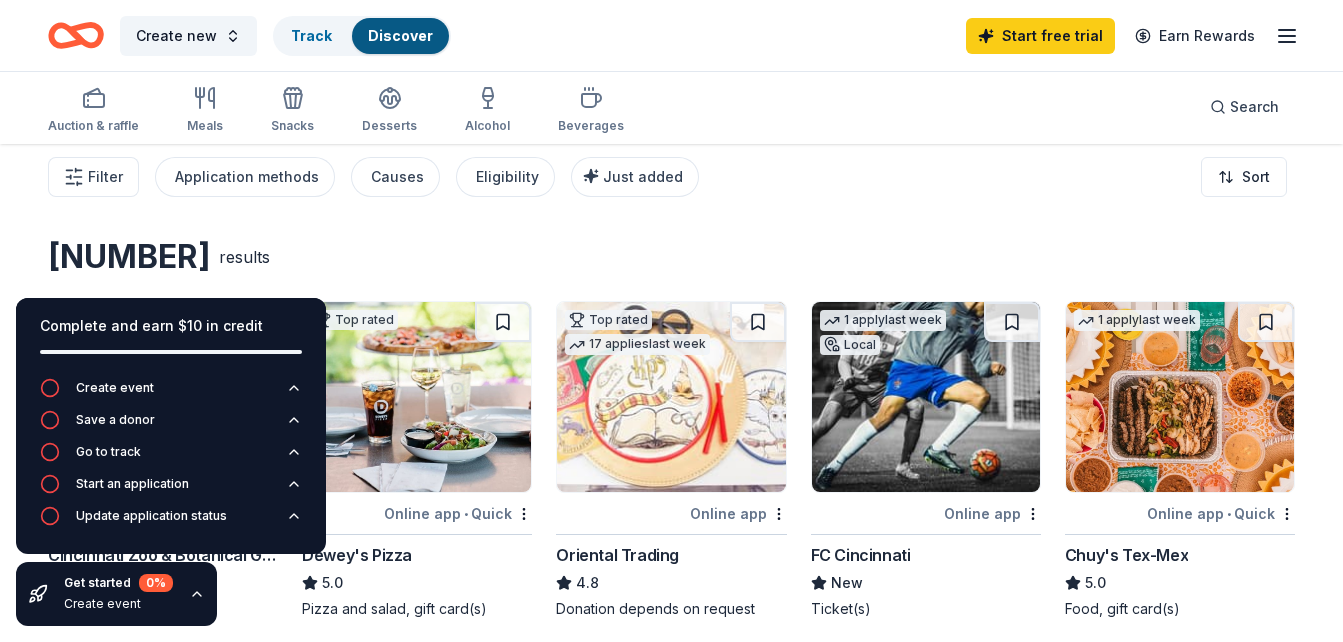 click at bounding box center [417, 397] 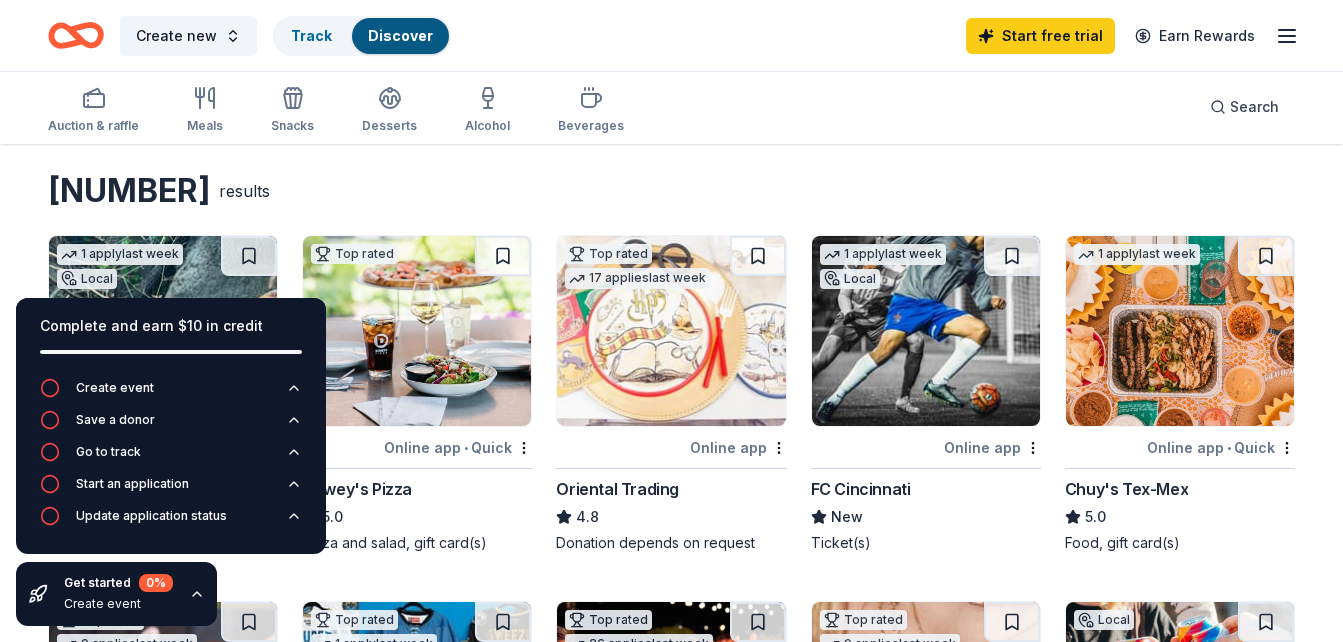 scroll, scrollTop: 57, scrollLeft: 0, axis: vertical 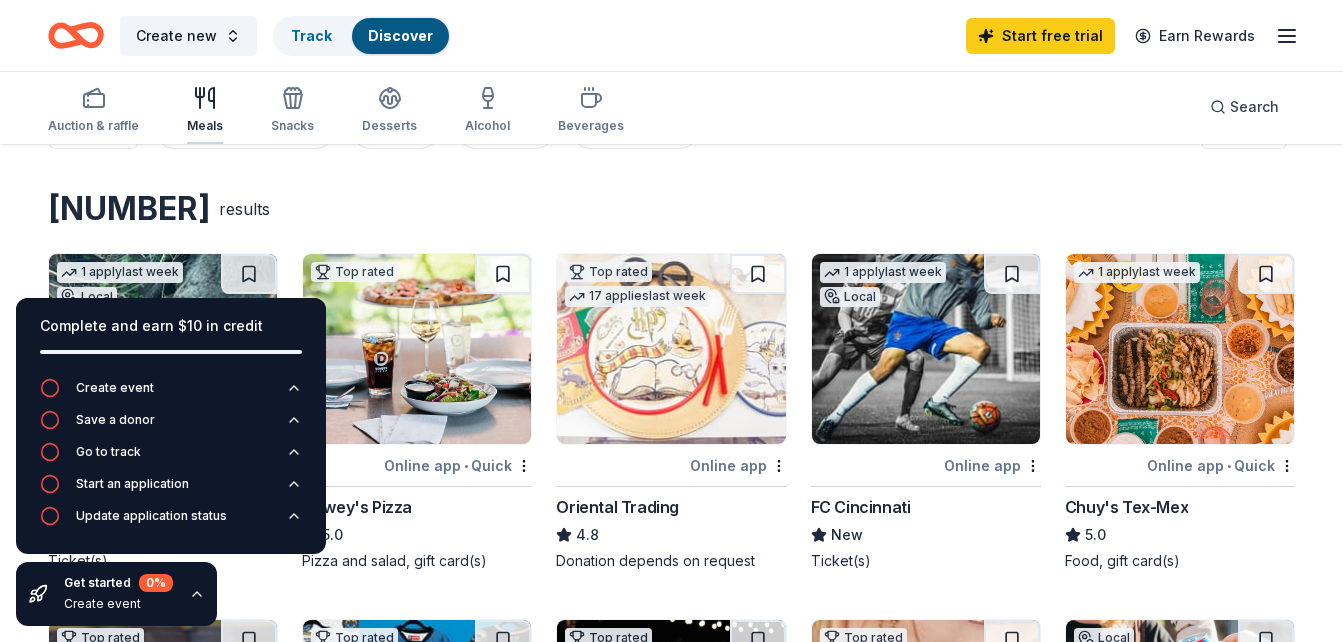 click on "Meals" at bounding box center (205, 126) 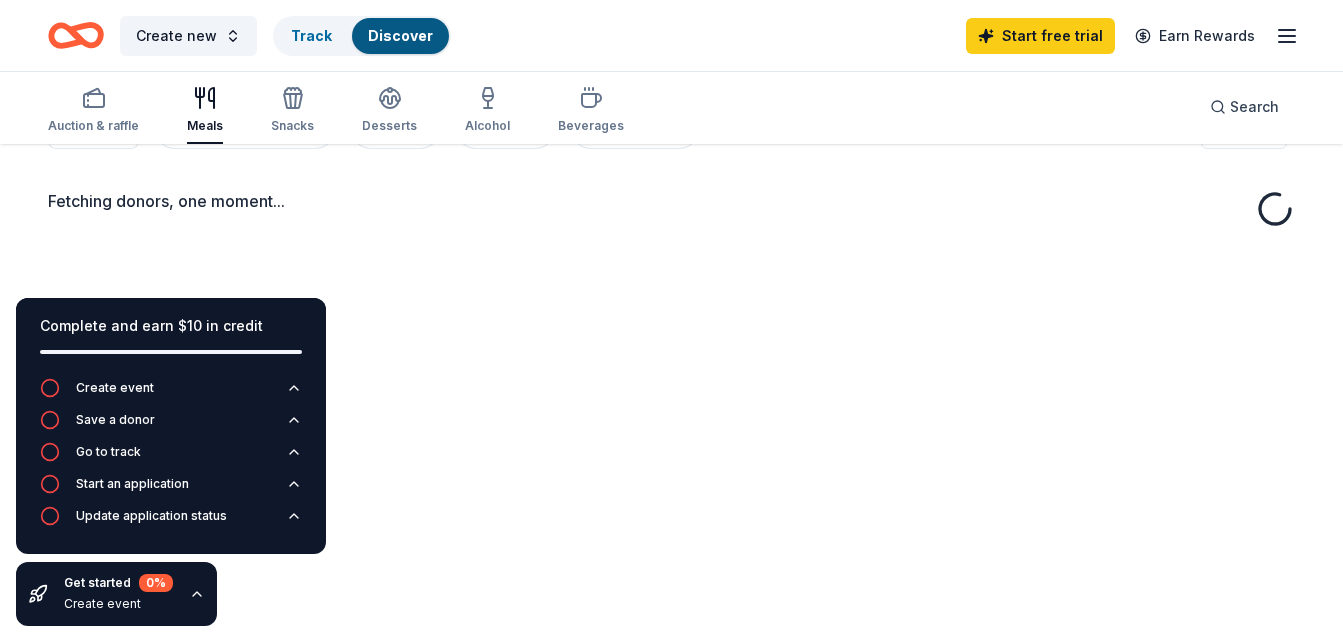 scroll, scrollTop: 0, scrollLeft: 0, axis: both 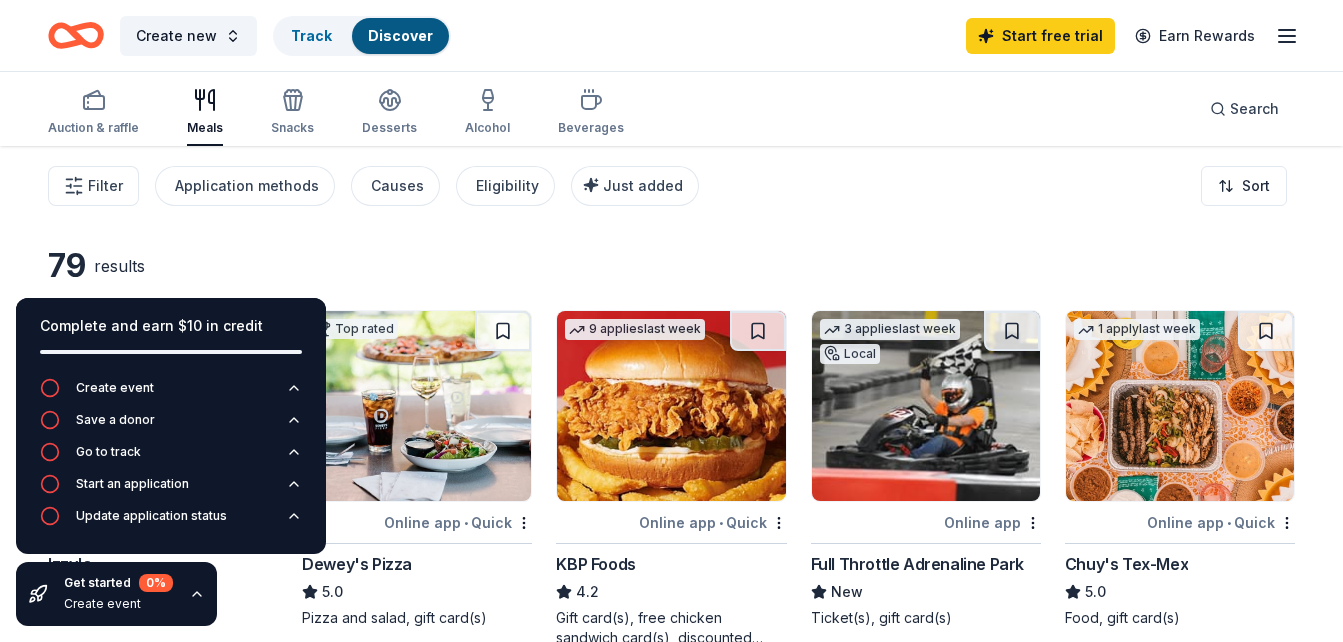 click 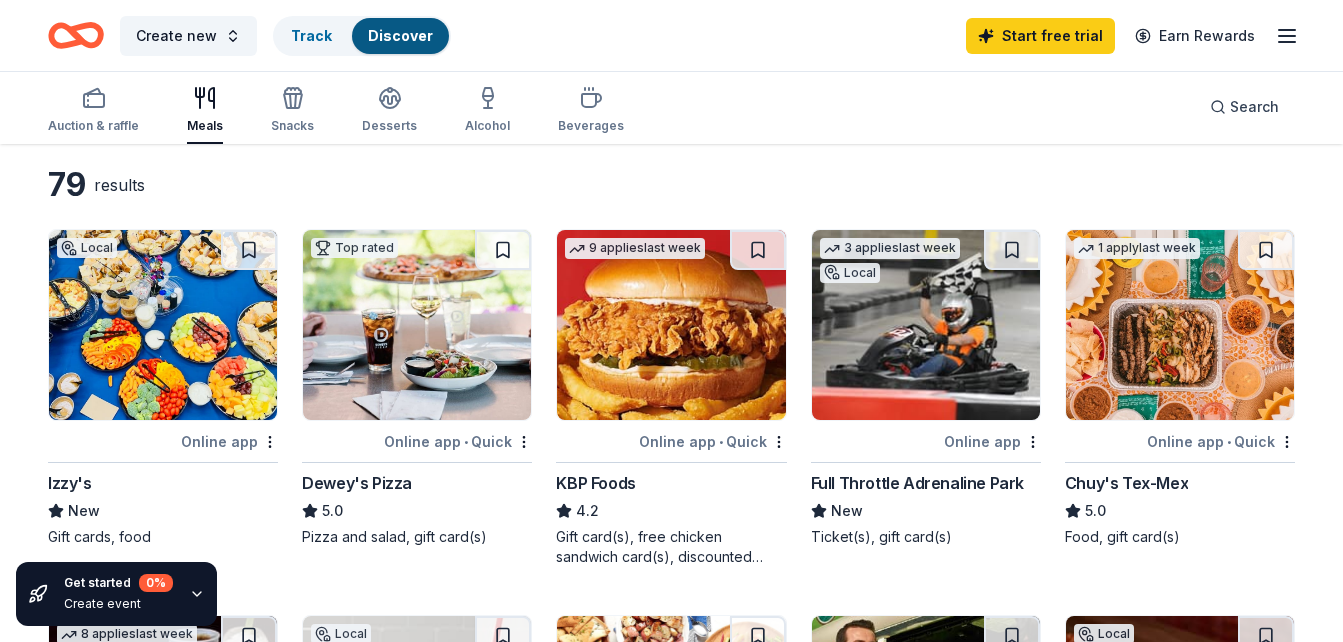 scroll, scrollTop: 85, scrollLeft: 0, axis: vertical 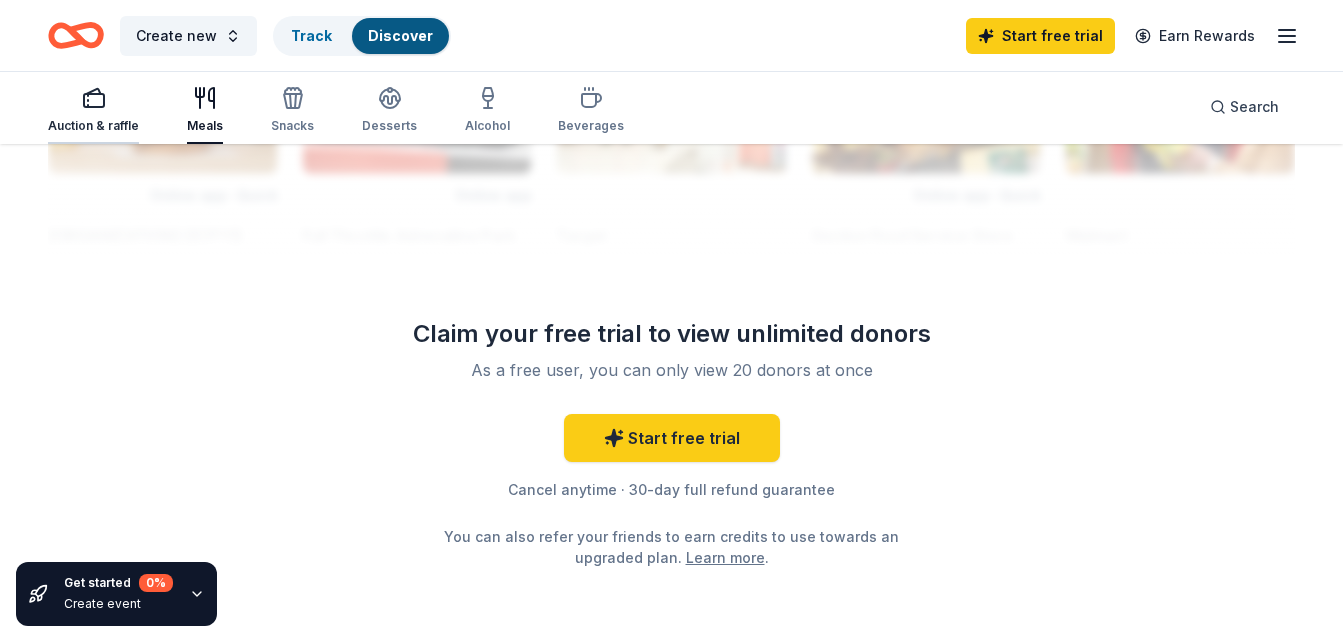 click on "Auction & raffle" at bounding box center (93, 126) 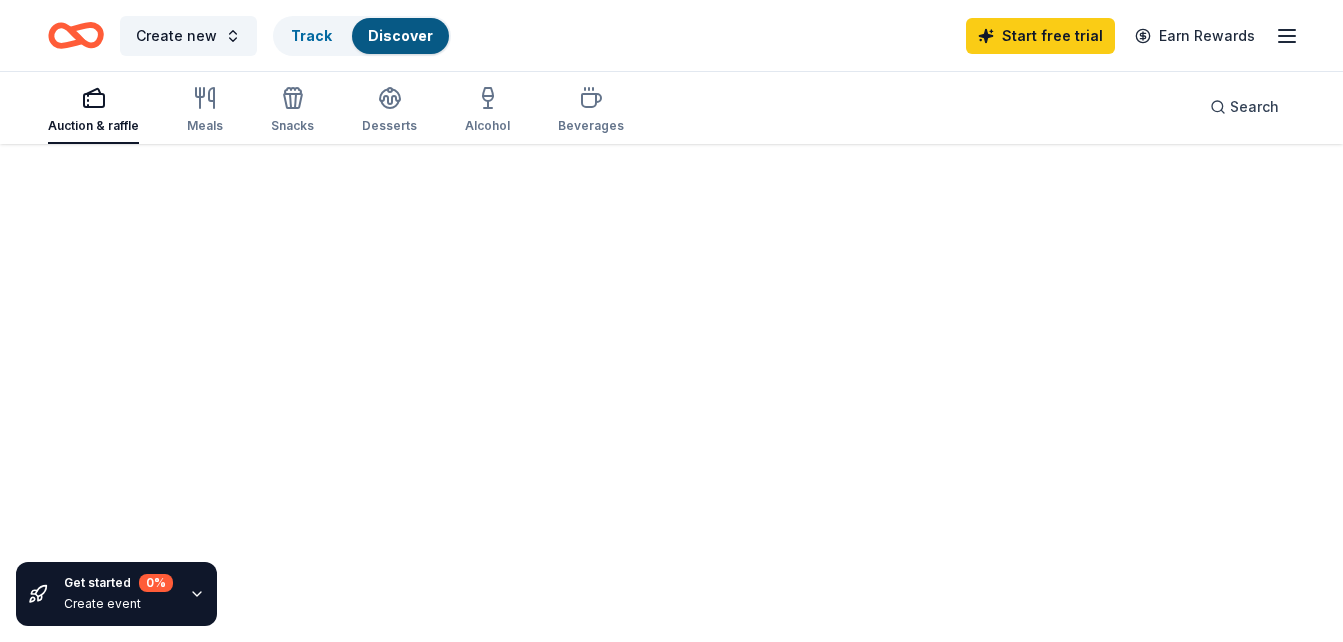 scroll, scrollTop: 0, scrollLeft: 0, axis: both 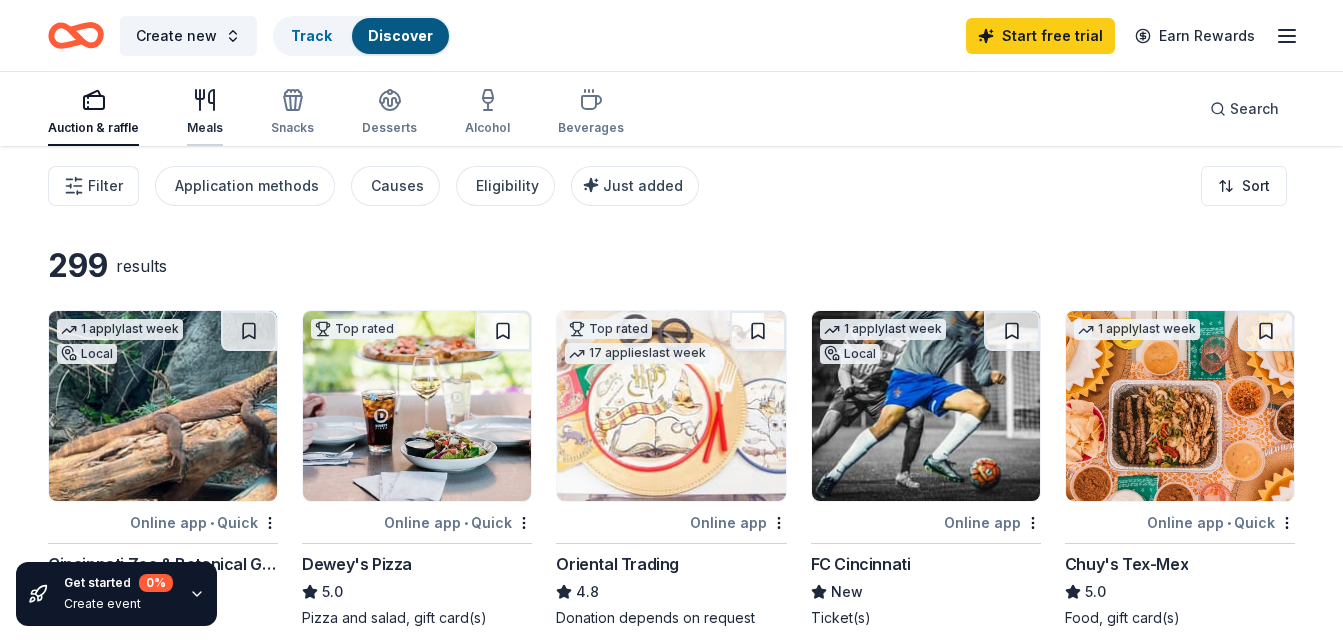 click 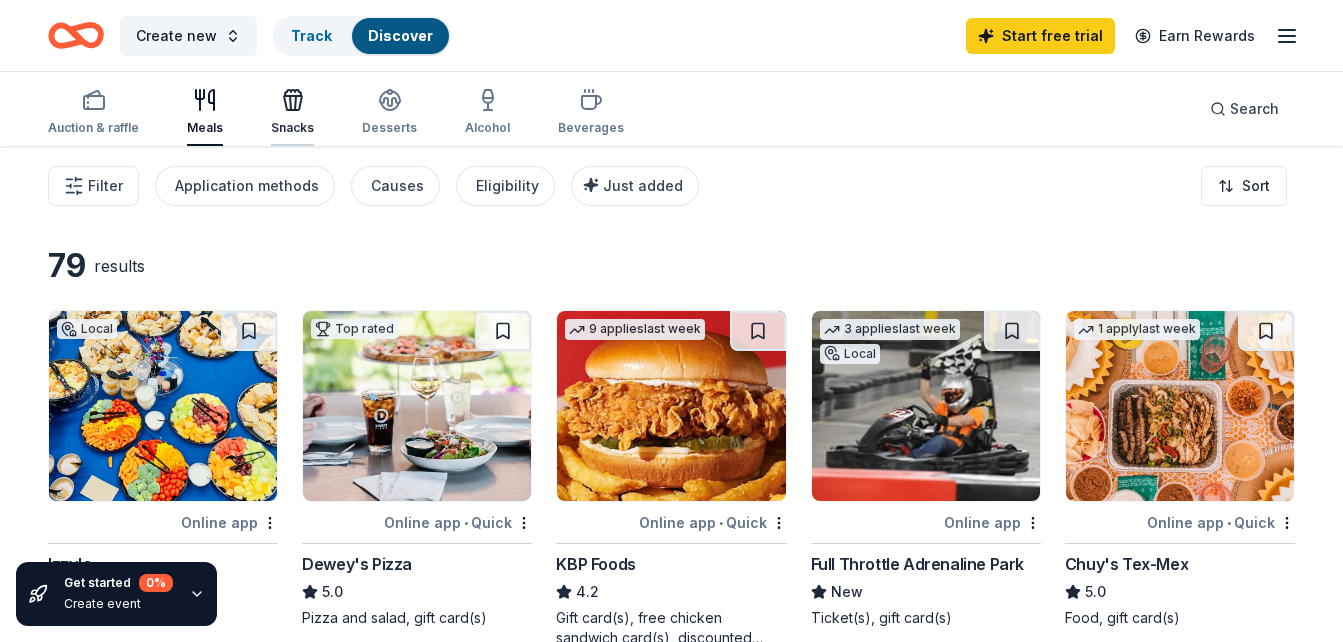 click on "Snacks" at bounding box center (292, 128) 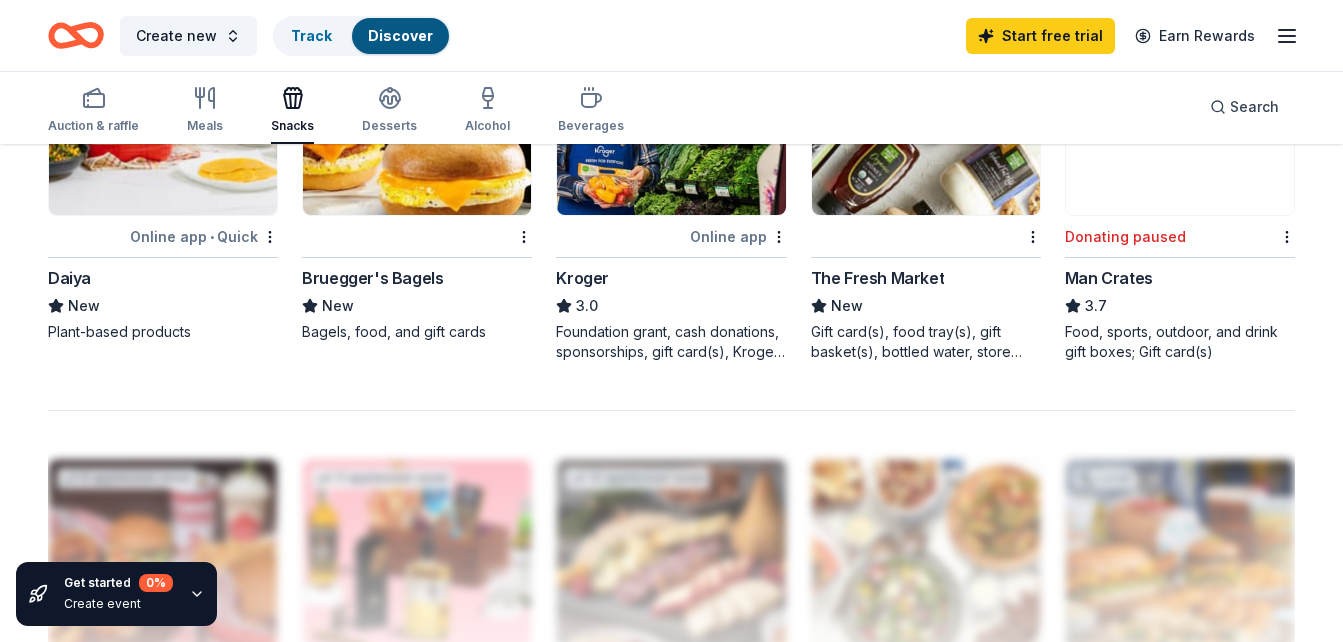 scroll, scrollTop: 1415, scrollLeft: 0, axis: vertical 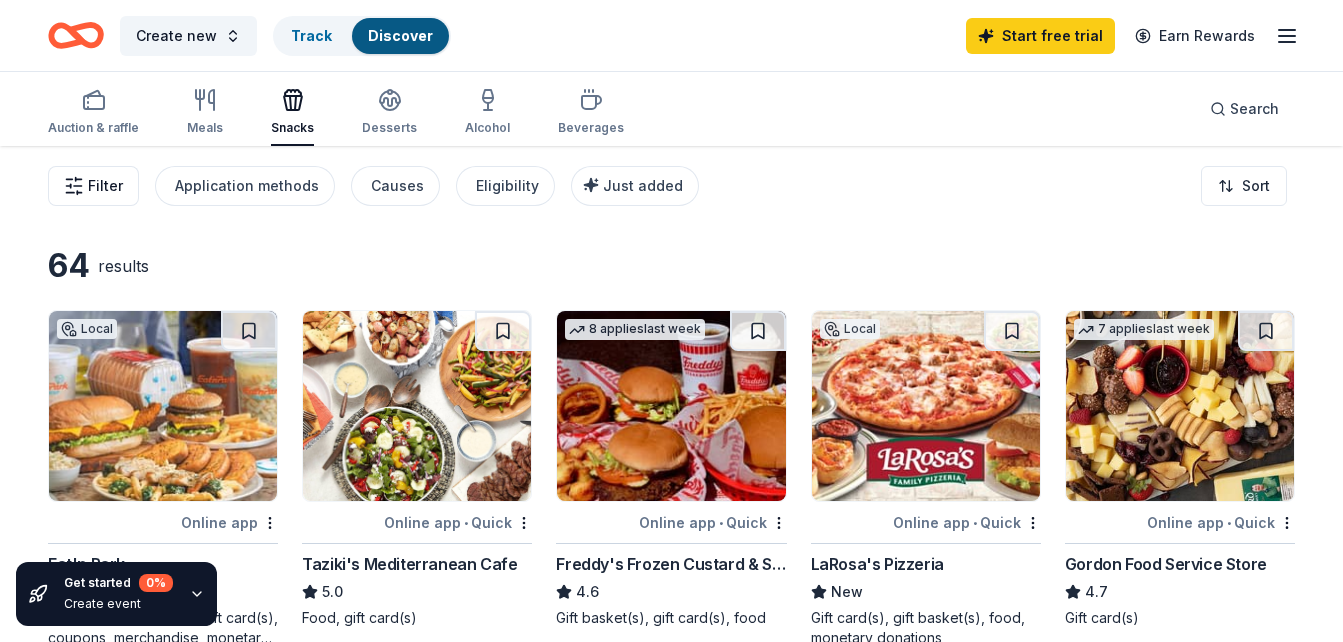 click on "Filter" at bounding box center [105, 186] 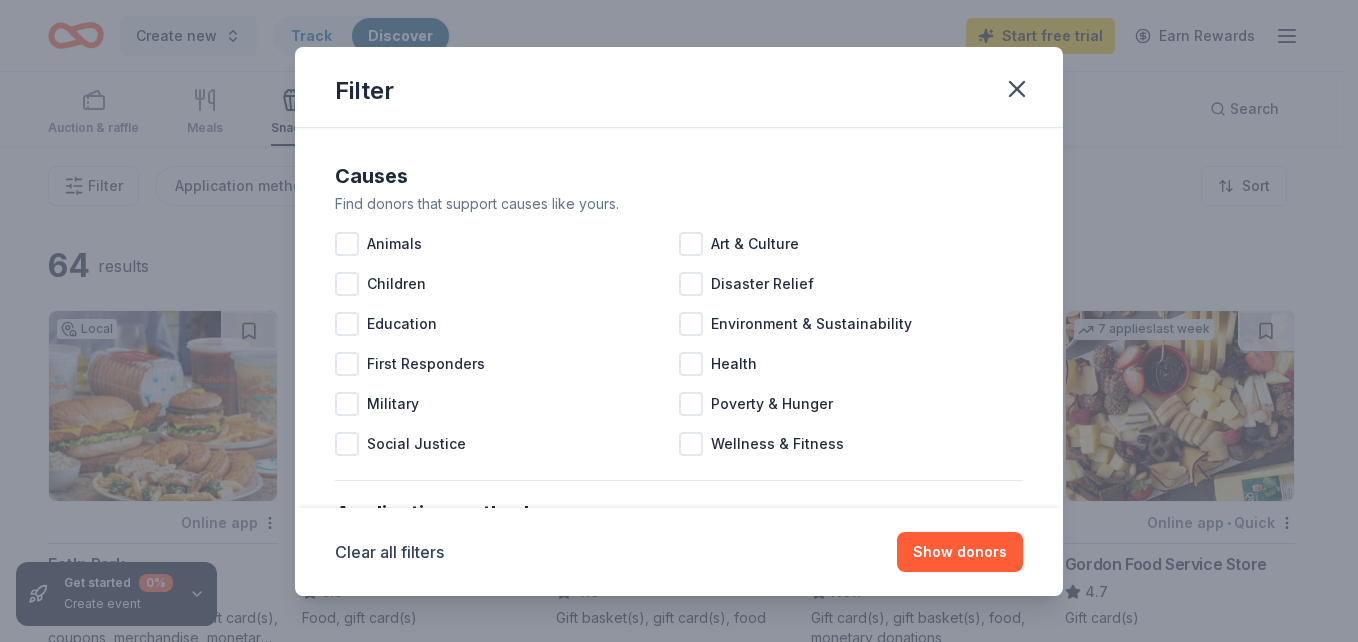 click on "Filter Causes Find donors that support causes like yours. Animals Art & Culture Children Disaster Relief Education Environment & Sustainability First Responders Health Military Poverty & Hunger Social Justice Wellness & Fitness Application methods Pick the ones that work best for you. In app Website Email In person Mail Fax Phone Eligibility Select any that describe you or your organization. Individuals Political Religious Sports Teams For profit Schools Lobbying & advocacy Just added Show donors that were added in the last two months.   Start free  trial to use this filter. Ships to you Show donors that can ship products to you. Virtual events Show lightweight products that are easy to mail to attendees. Hide Hide donors with paused donation programs. Hide donors whose deadlines have passed. Hide donors you've already saved or have applied to.   Start free  trial to use this filter. Clear all filters Show    donors" at bounding box center (679, 321) 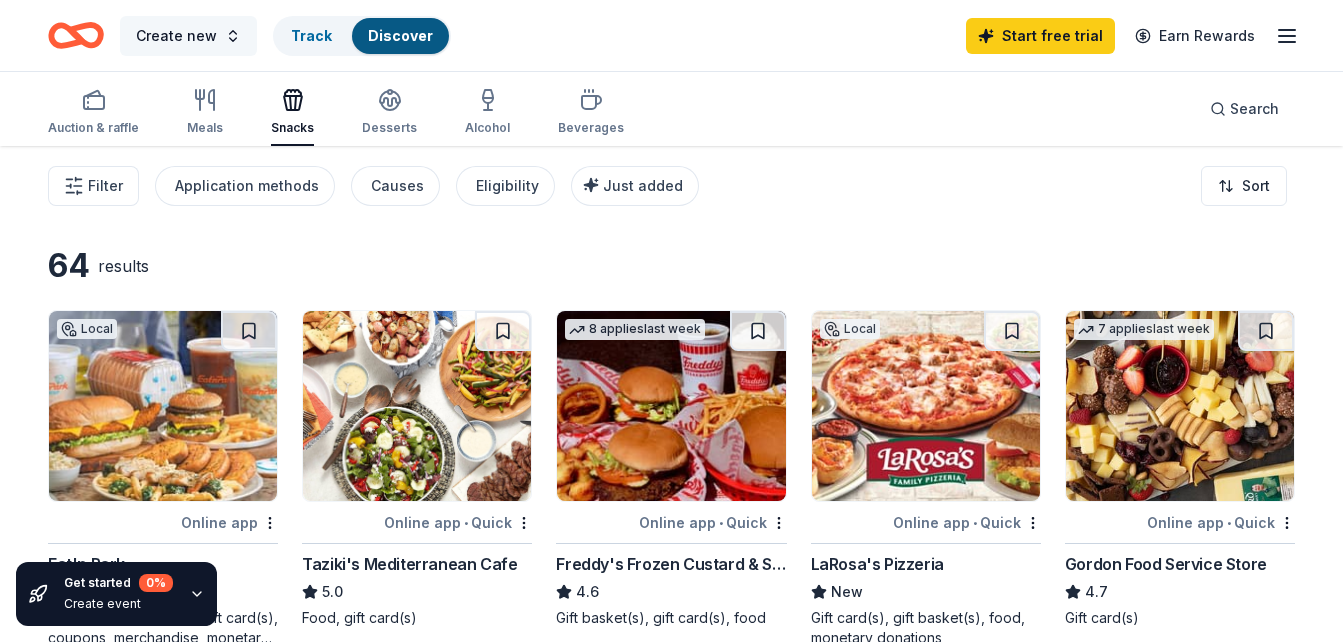 click on "Create new" at bounding box center (176, 36) 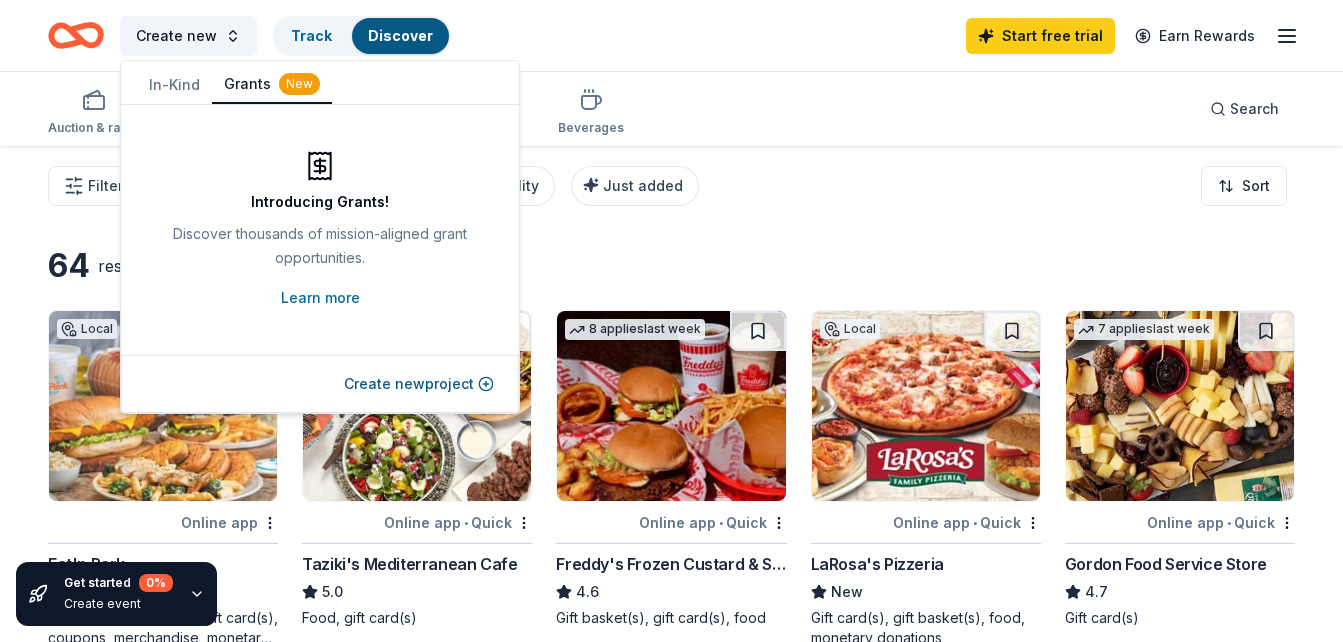 click on "Create new Track  Discover Start free  trial Earn Rewards" at bounding box center (671, 35) 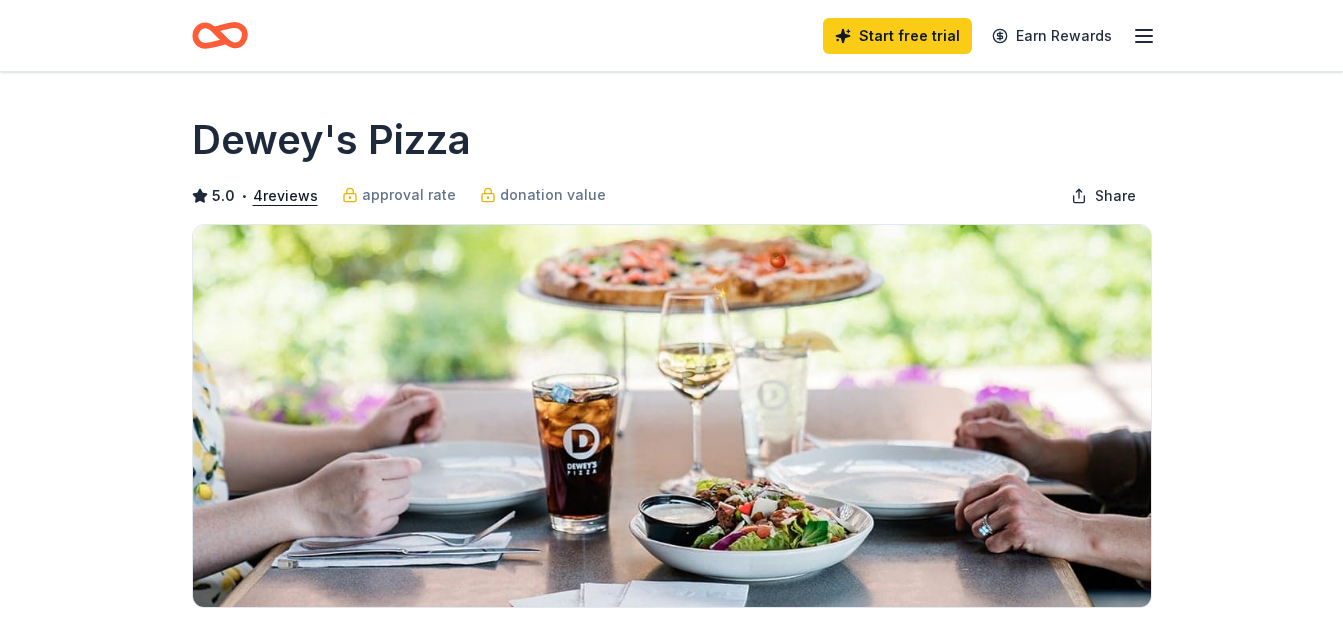 scroll, scrollTop: 0, scrollLeft: 0, axis: both 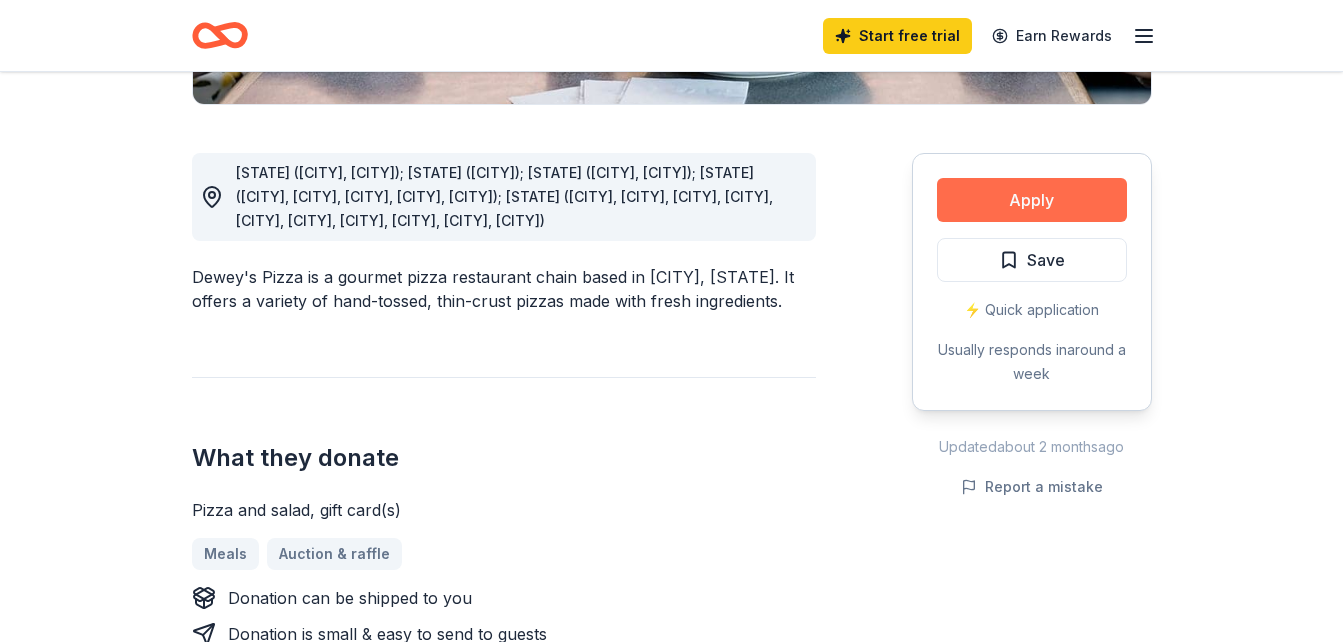 click on "Apply" at bounding box center (1032, 200) 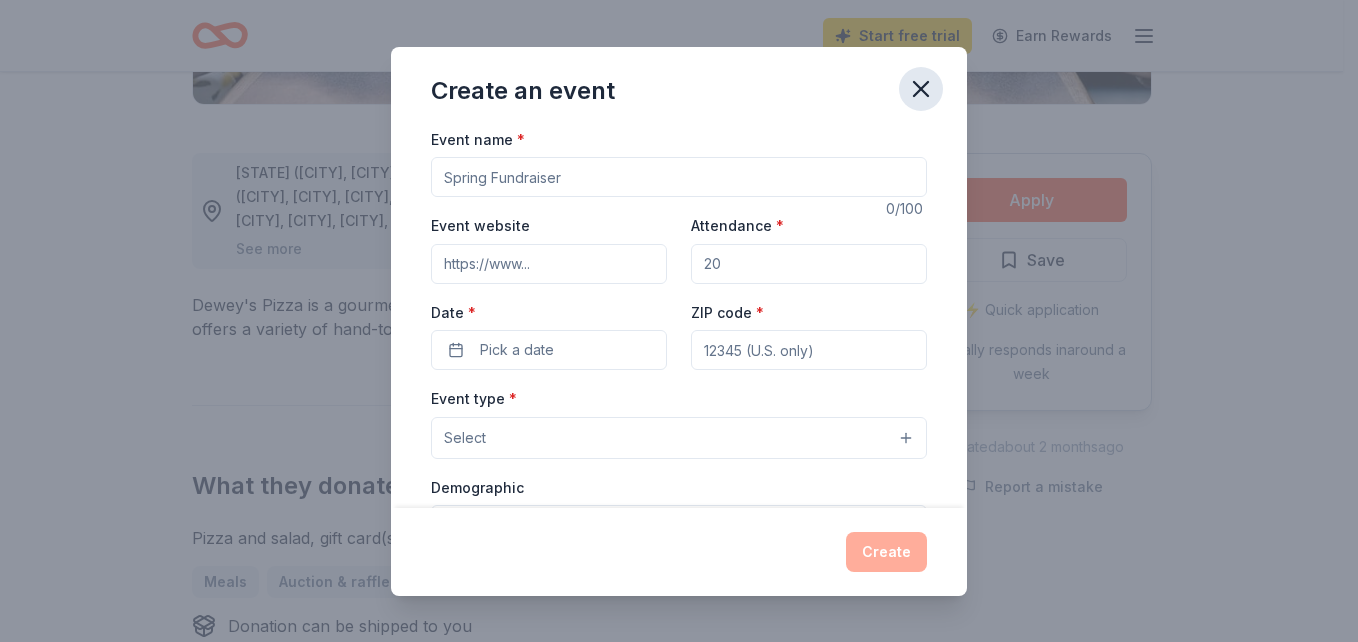 click 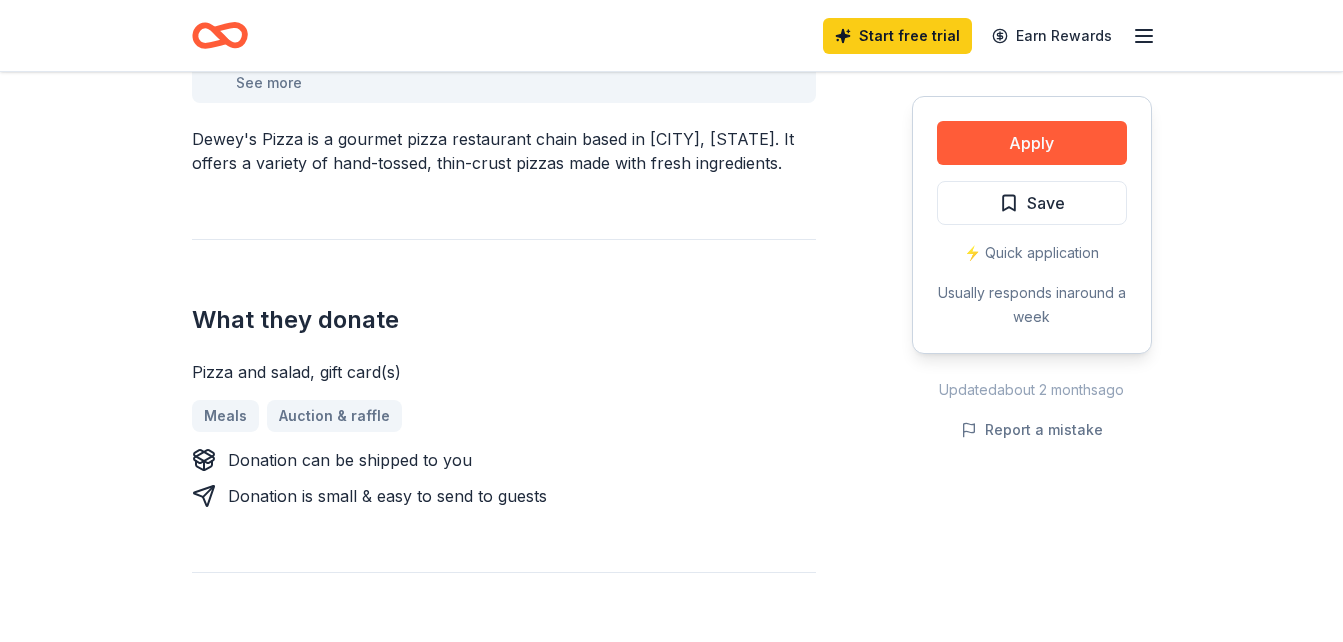 scroll, scrollTop: 708, scrollLeft: 0, axis: vertical 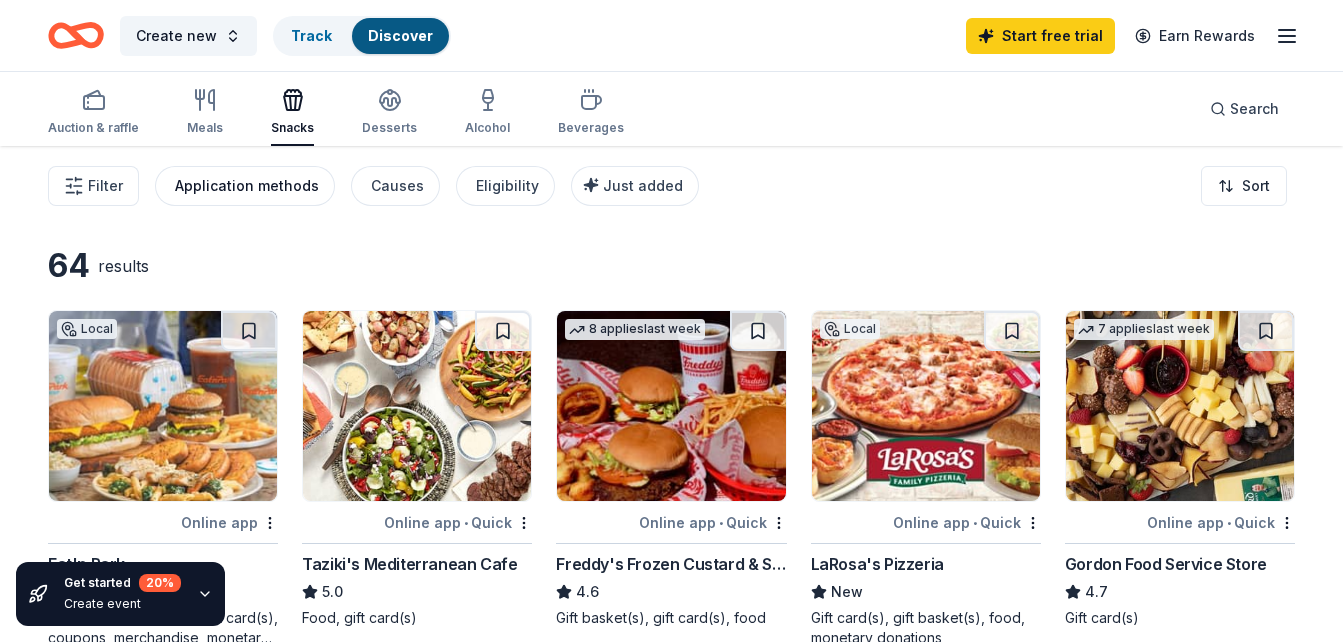 click on "Application methods" at bounding box center [247, 186] 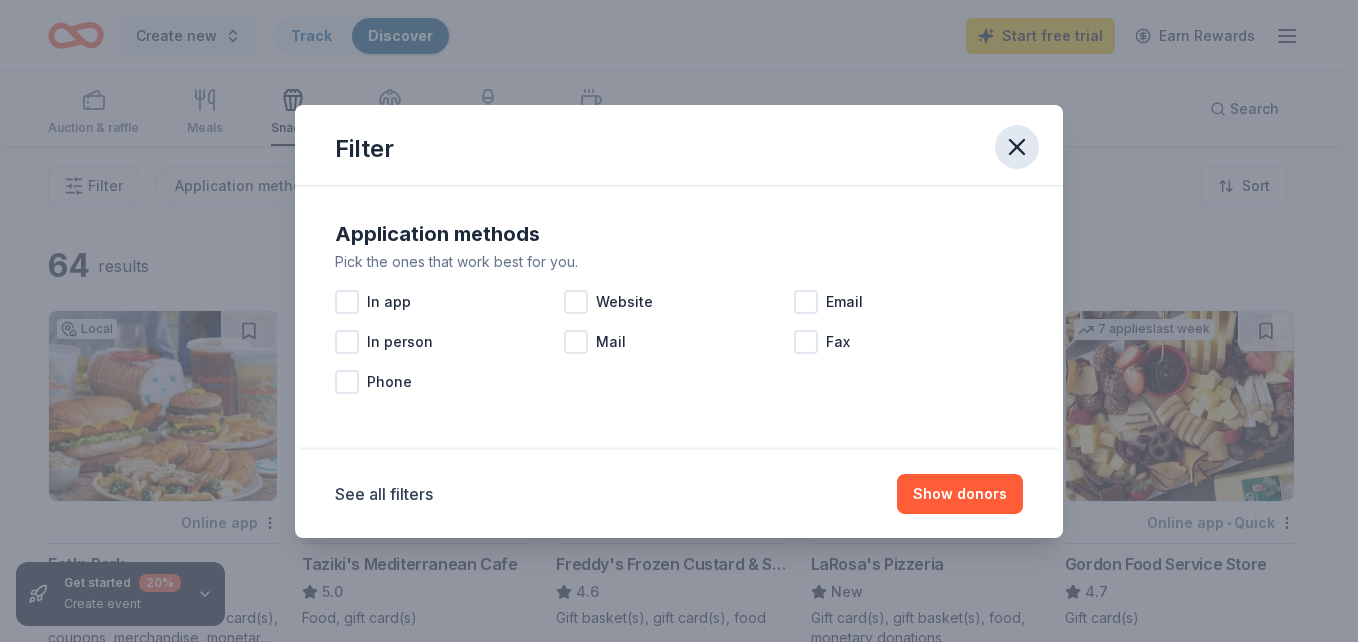 click 